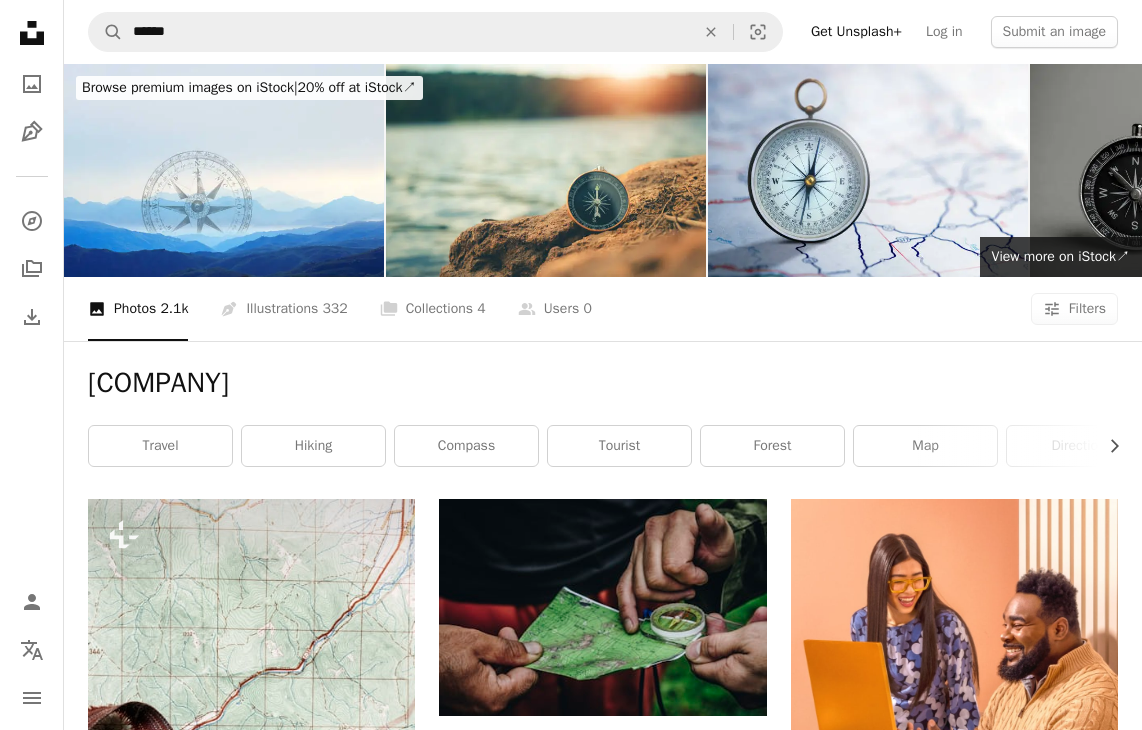 scroll, scrollTop: 930, scrollLeft: 0, axis: vertical 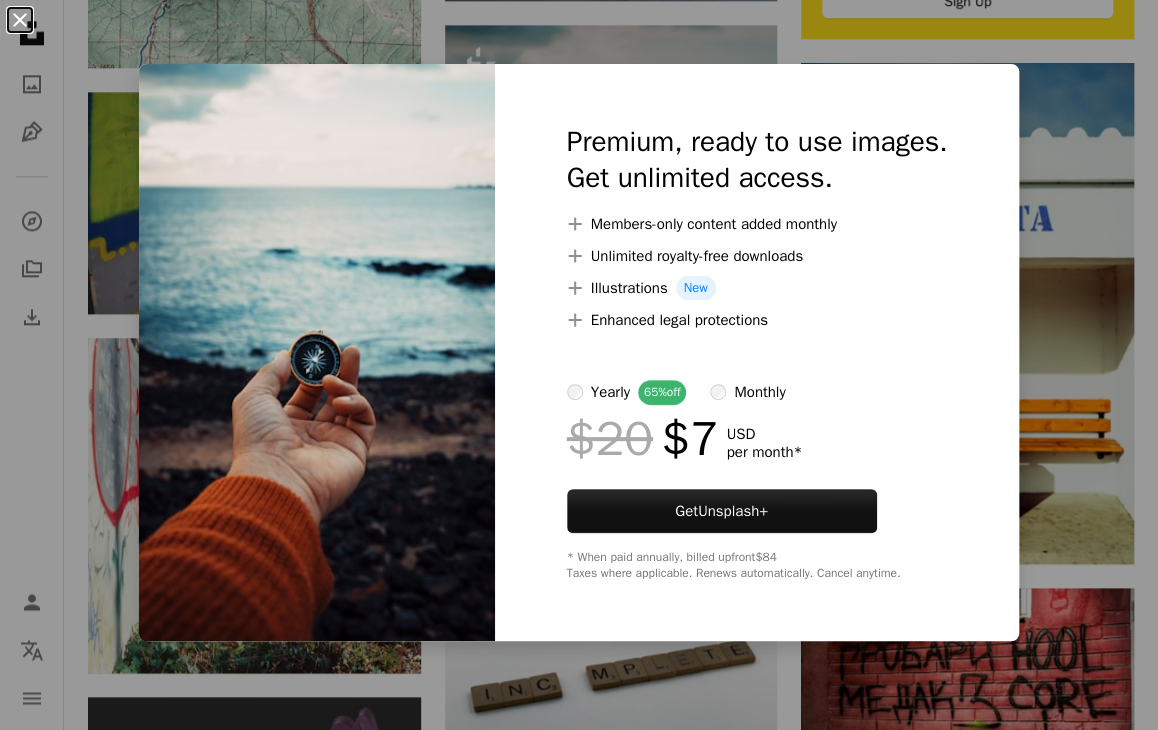 click on "An X shape" at bounding box center [20, 20] 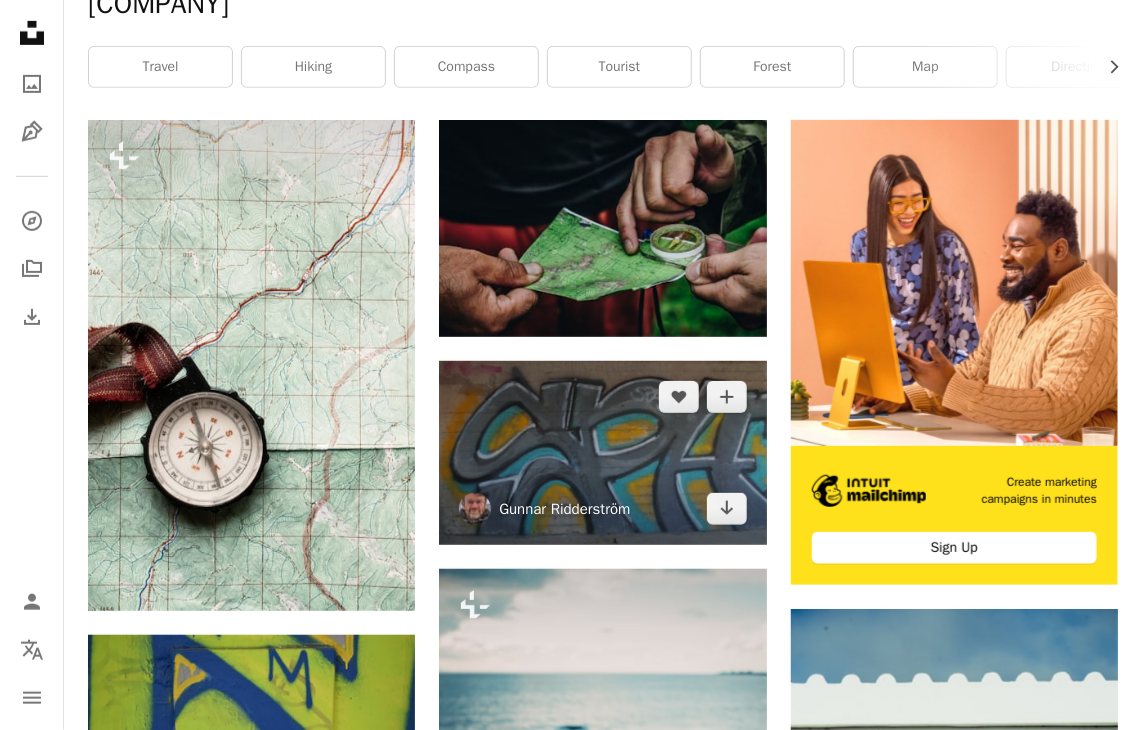 scroll, scrollTop: 400, scrollLeft: 0, axis: vertical 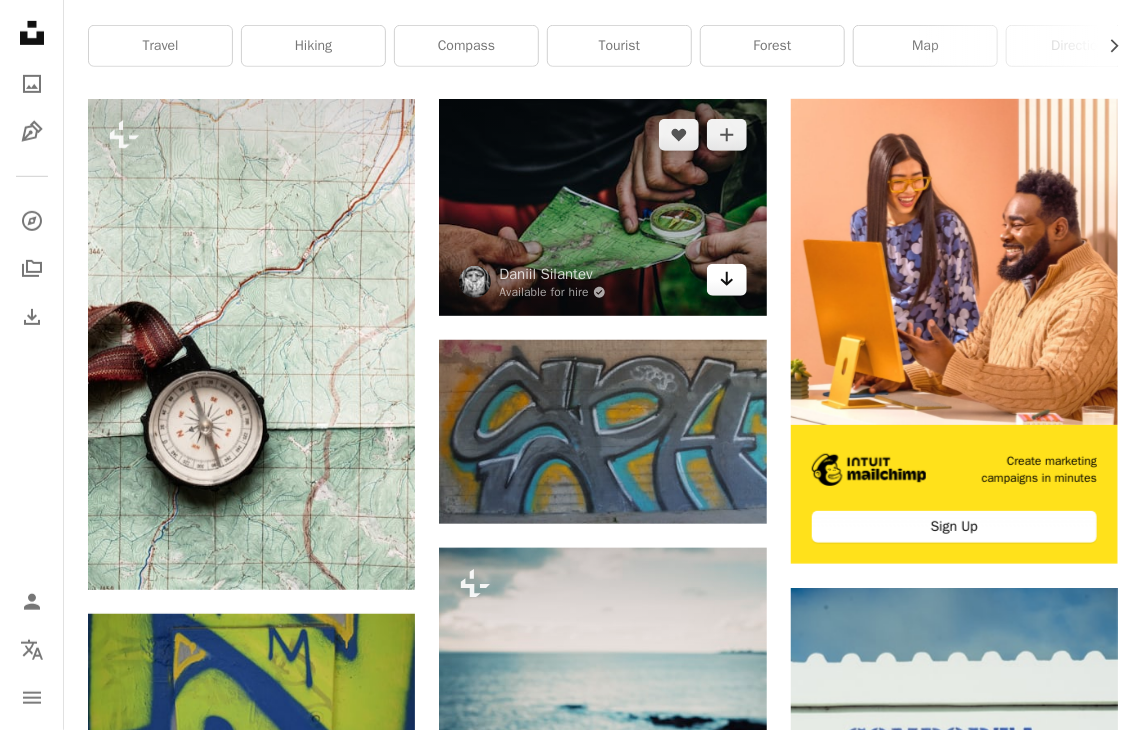 click on "Arrow pointing down" 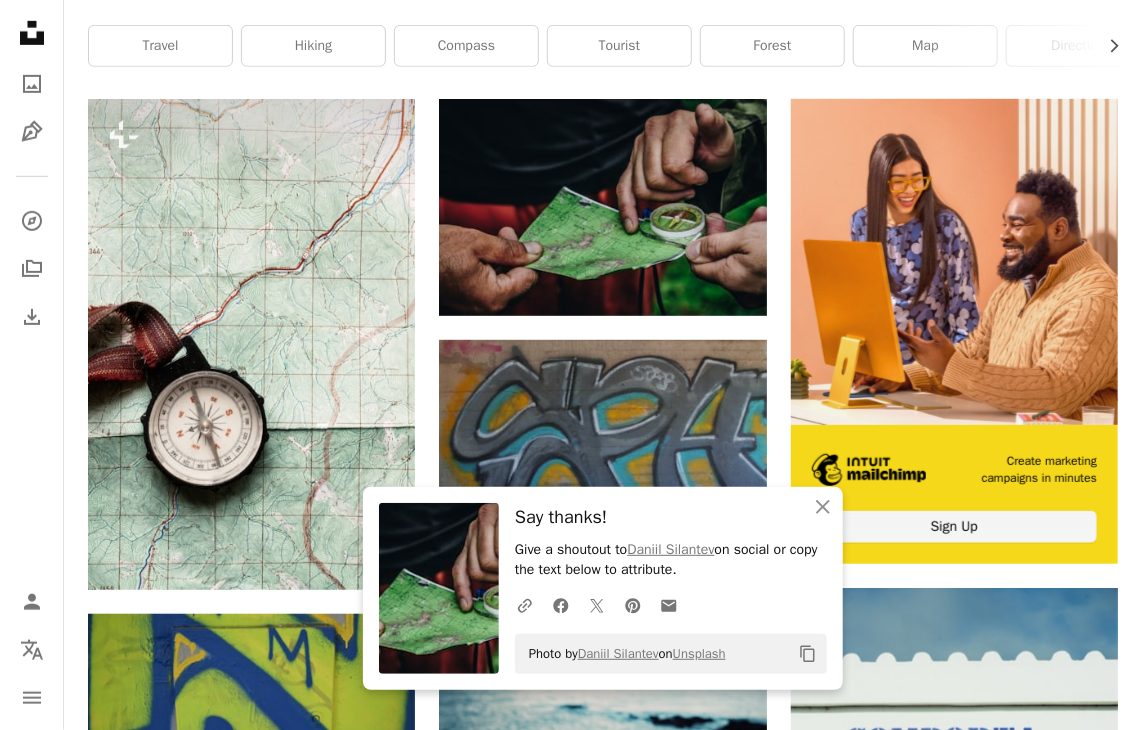 drag, startPoint x: 457, startPoint y: 10, endPoint x: 837, endPoint y: 155, distance: 406.72473 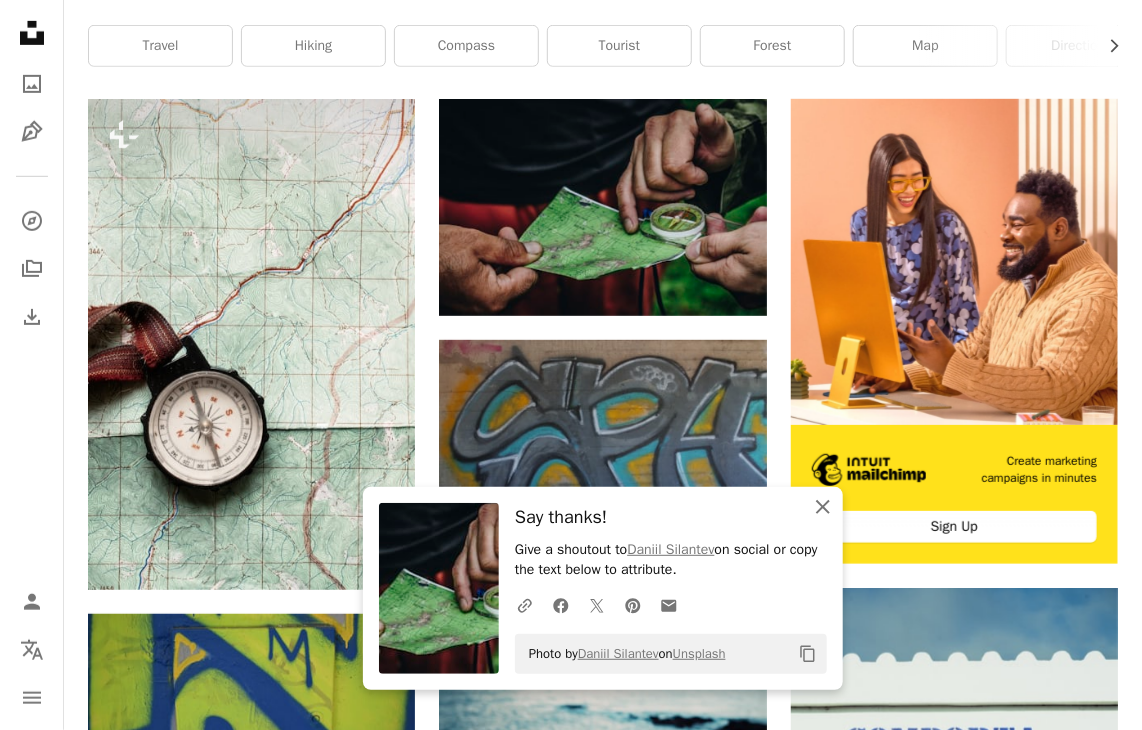 click on "An X shape" 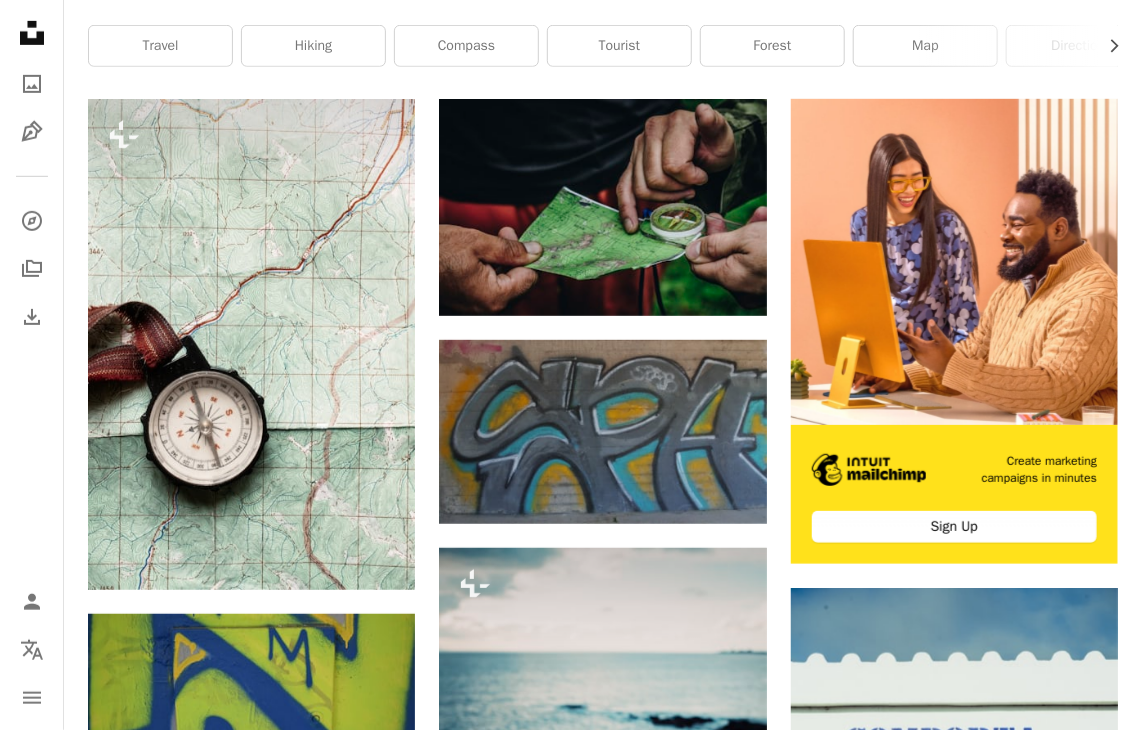 click on "Plus sign for Unsplash+ A heart A plus sign Getty Images For  Unsplash+ A lock Download A heart A plus sign [FIRST] [LAST] Arrow pointing down A heart A plus sign [FIRST] [LAST] Available for hire A checkmark inside of a circle Arrow pointing down A heart A plus sign [FIRST] [LAST] Available for hire A checkmark inside of a circle Arrow pointing down A heart A plus sign [FIRST] [LAST] Available for hire A checkmark inside of a circle Arrow pointing down A heart A plus sign [FIRST] [LAST] Available for hire A checkmark inside of a circle Arrow pointing down A heart A plus sign [FIRST] [LAST] Available for hire A checkmark inside of a circle Arrow pointing down A heart A plus sign [FIRST] [LAST] Arrow pointing down Plus sign for Unsplash+ A heart A plus sign Getty Images For  Unsplash+ A lock Download A heart A plus sign [FIRST] [LAST] Available for hire A checkmark inside of a circle Arrow pointing down A heart A plus sign [FIRST] [LAST] Available for hire A heart [FIRST] [LAST]" at bounding box center (603, 1613) 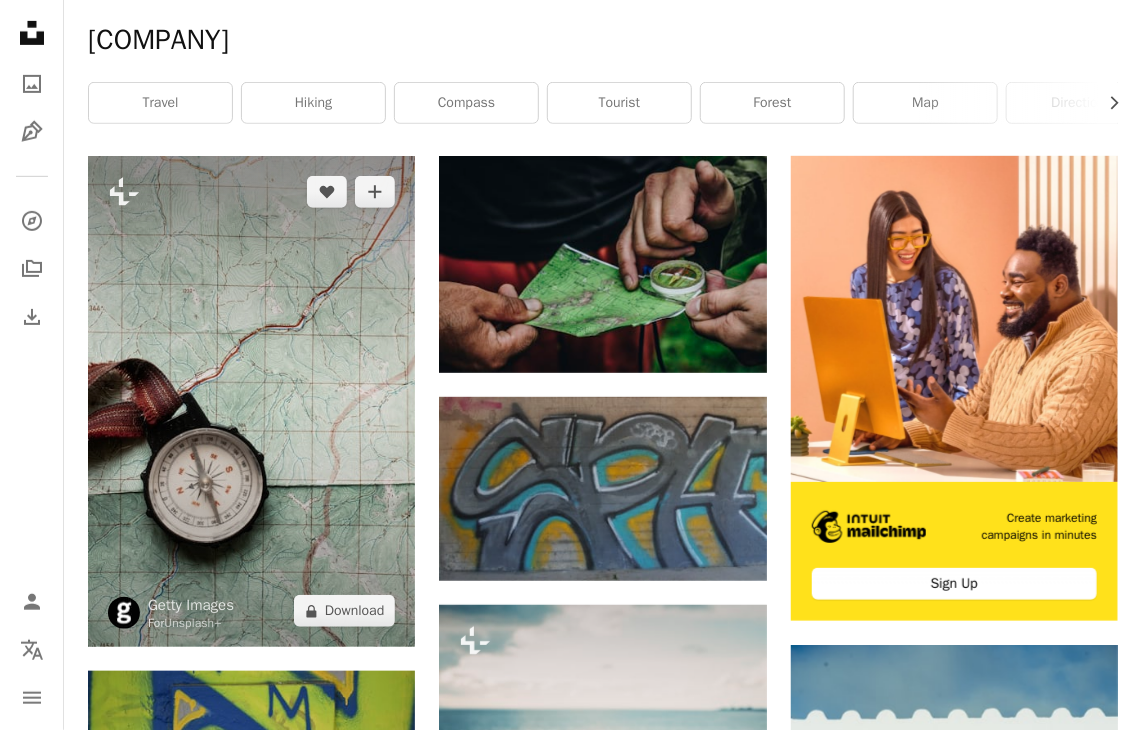 scroll, scrollTop: 300, scrollLeft: 0, axis: vertical 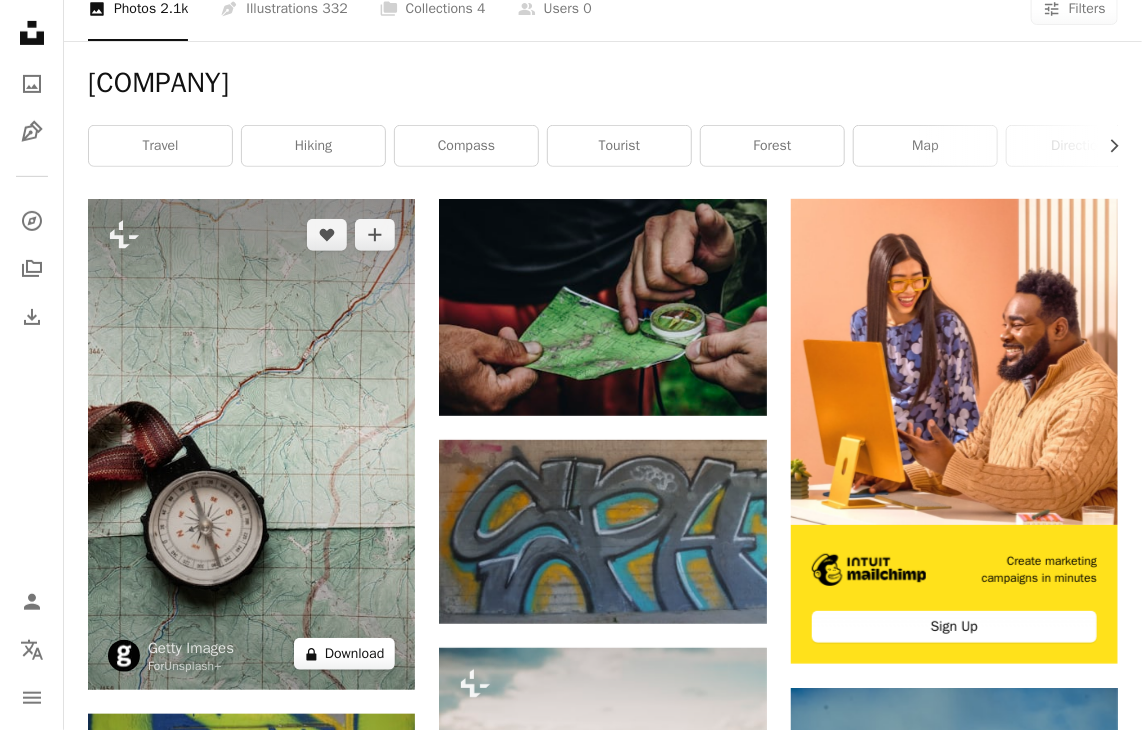 click on "A lock Download" at bounding box center (345, 654) 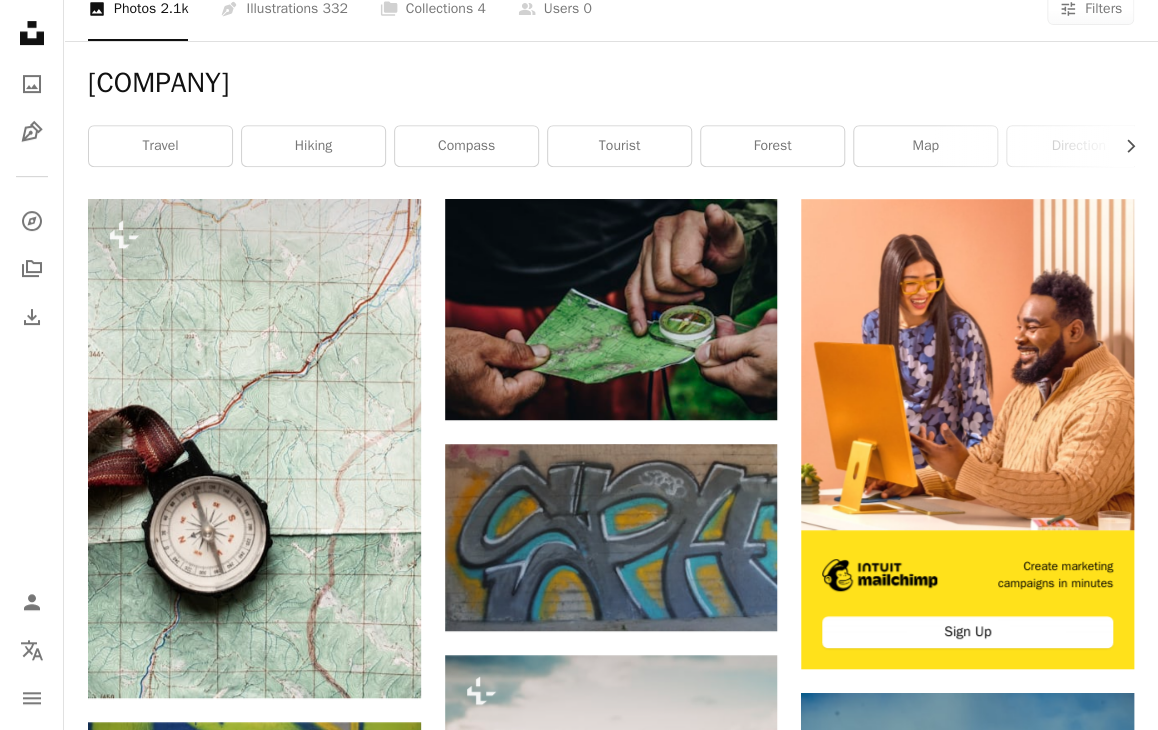 click on "An X shape" at bounding box center (20, 20) 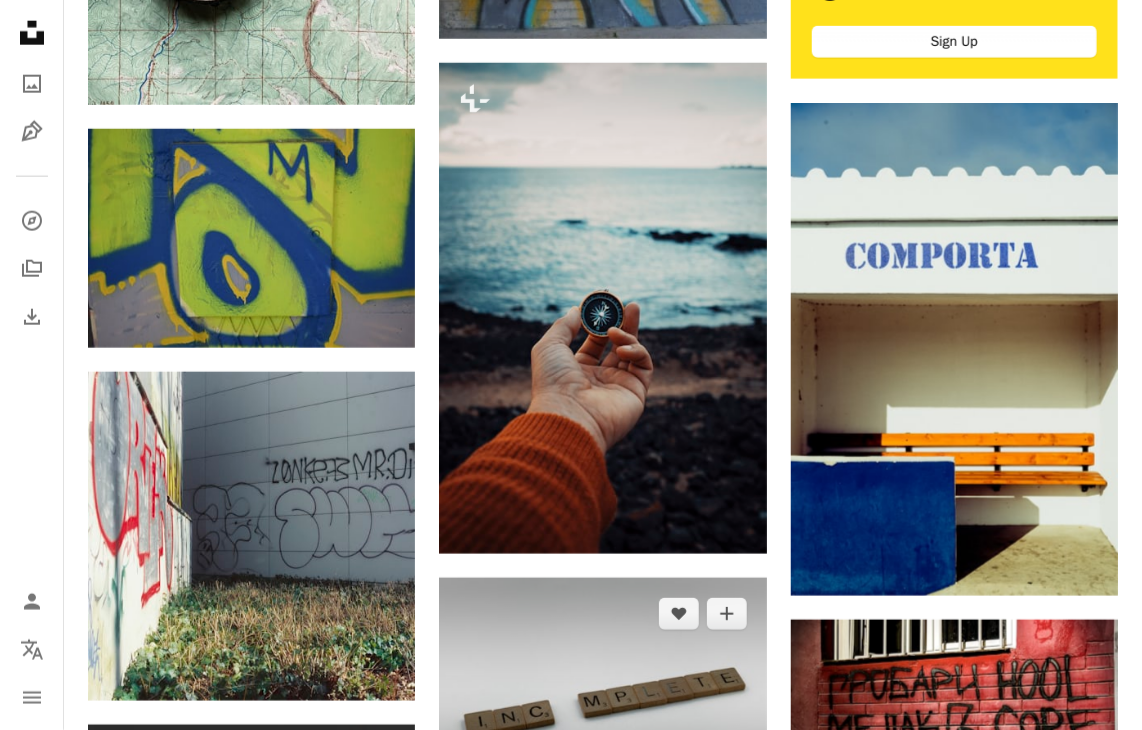 scroll, scrollTop: 900, scrollLeft: 0, axis: vertical 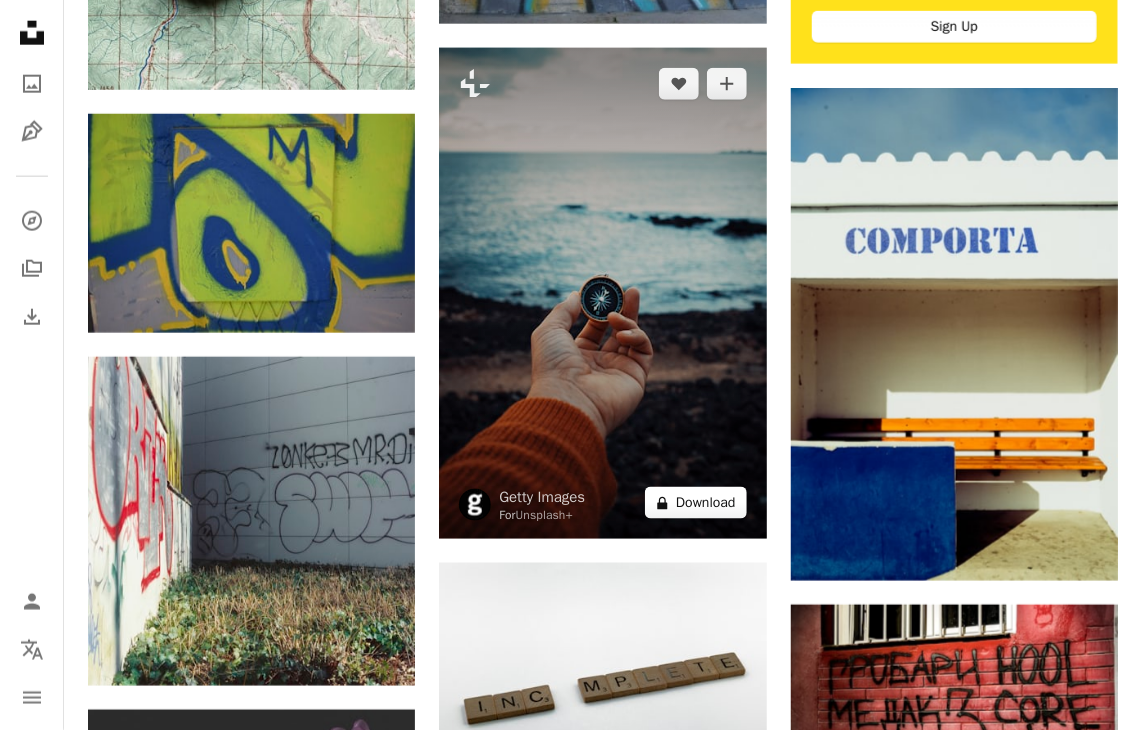 click on "A lock Download" at bounding box center (696, 503) 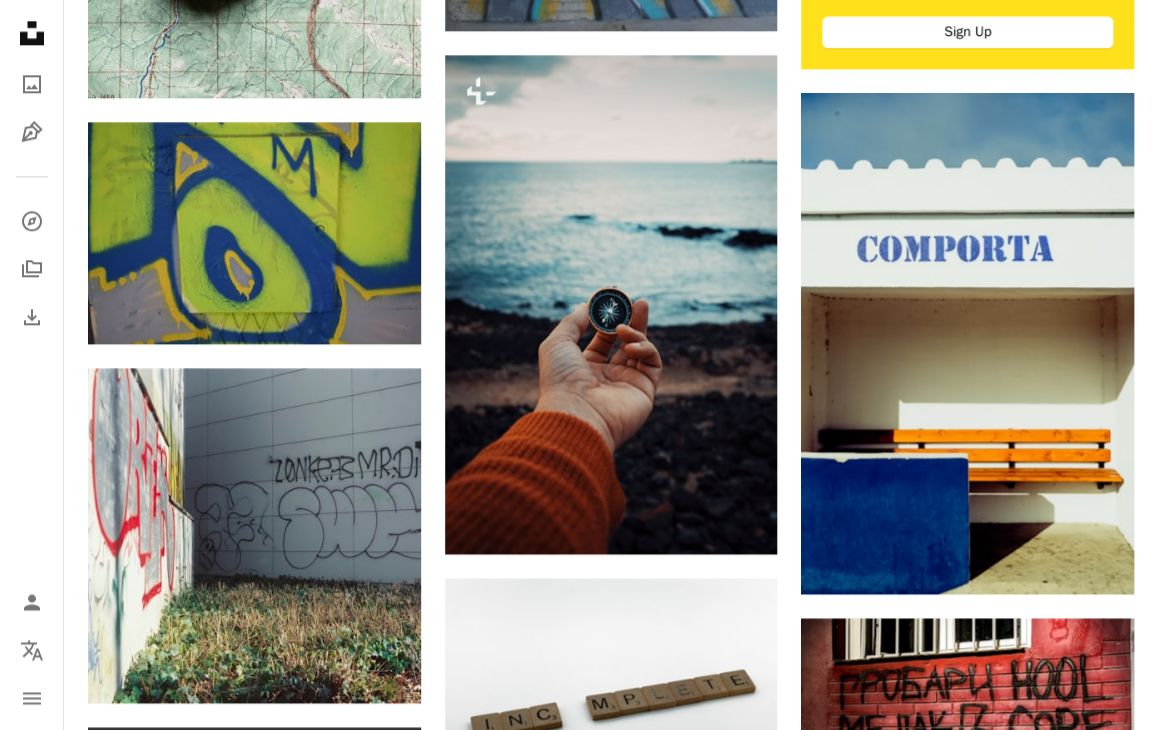 click on "An X shape" at bounding box center [20, 20] 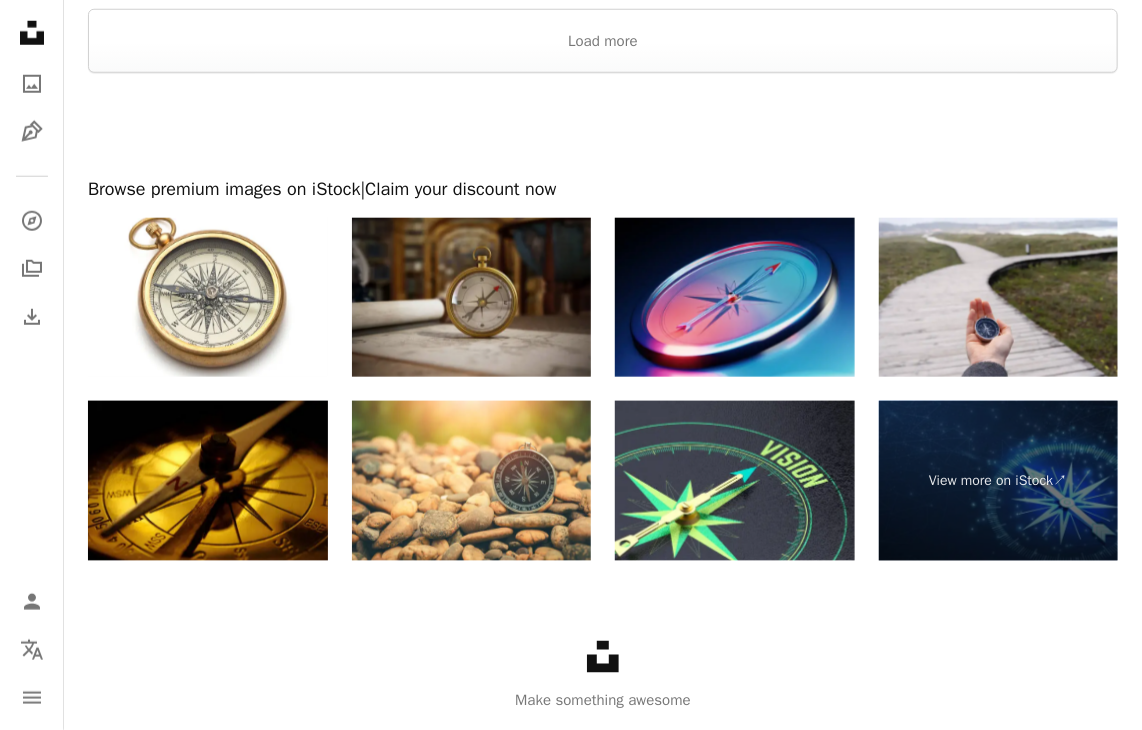 scroll, scrollTop: 3630, scrollLeft: 0, axis: vertical 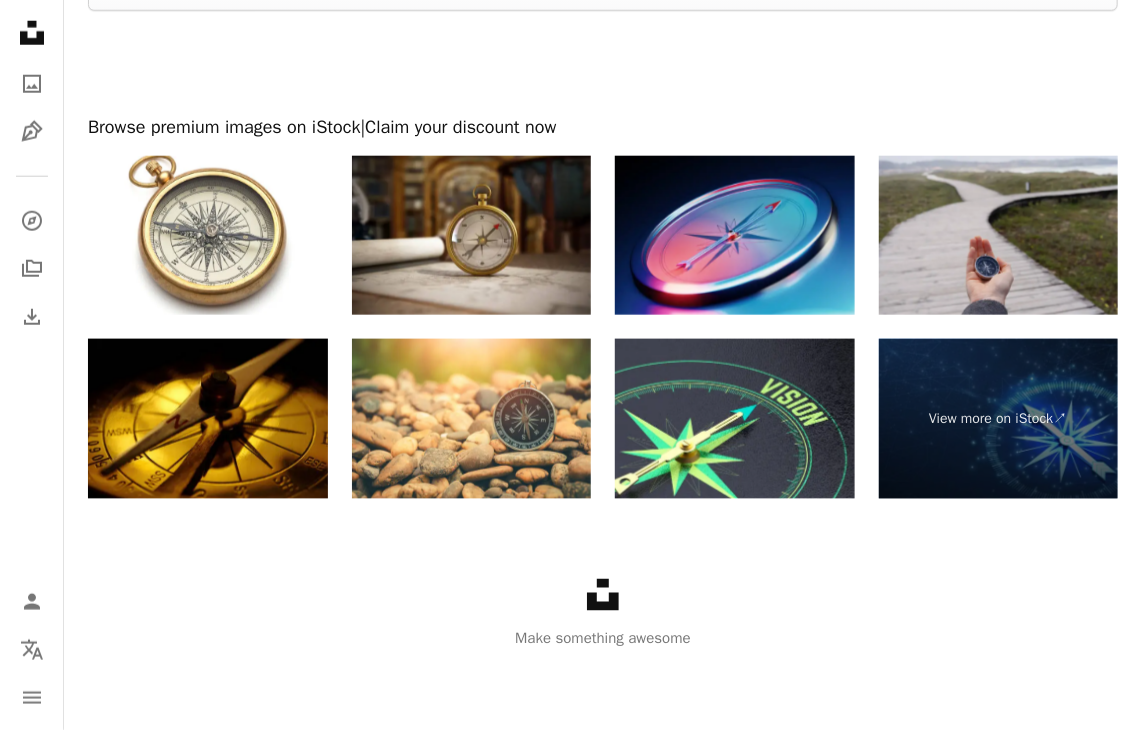 click at bounding box center (999, 236) 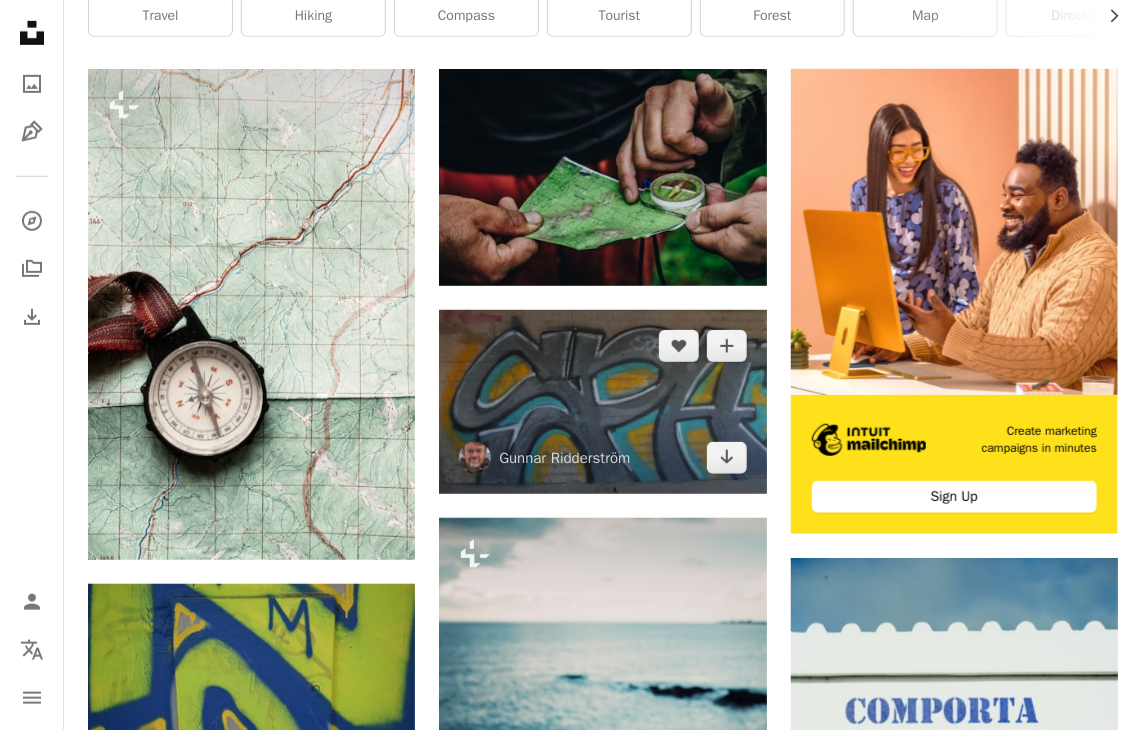 scroll, scrollTop: 0, scrollLeft: 0, axis: both 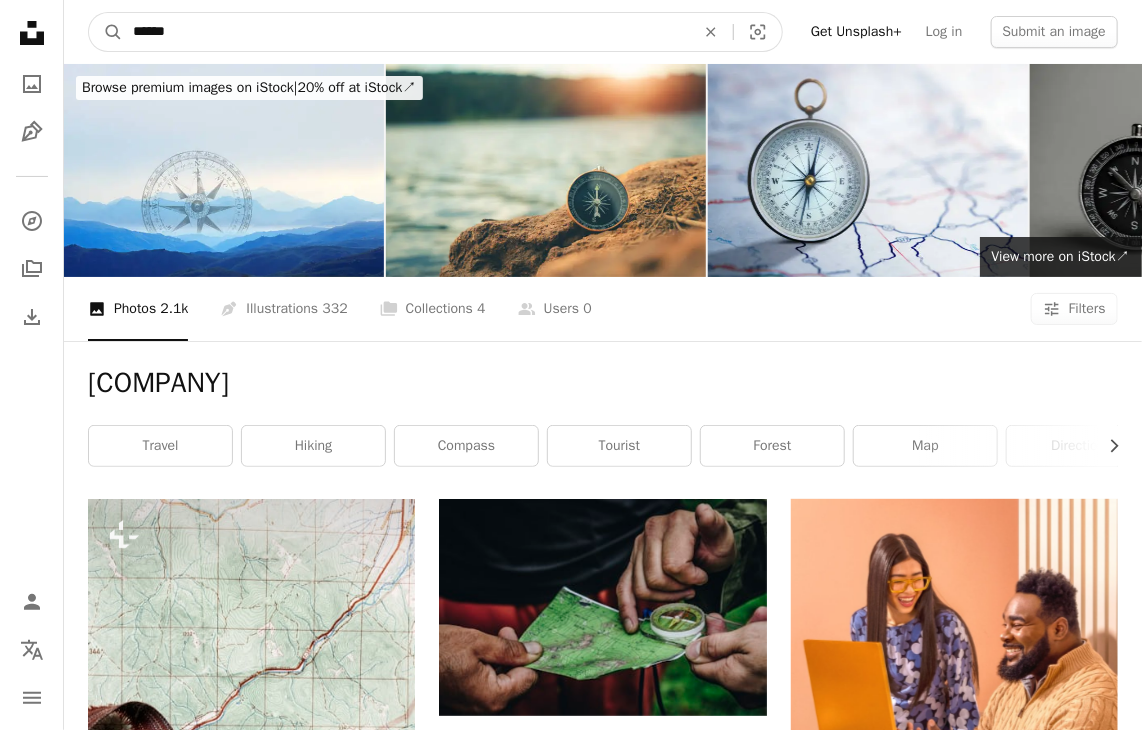 drag, startPoint x: 102, startPoint y: 32, endPoint x: 56, endPoint y: 33, distance: 46.010868 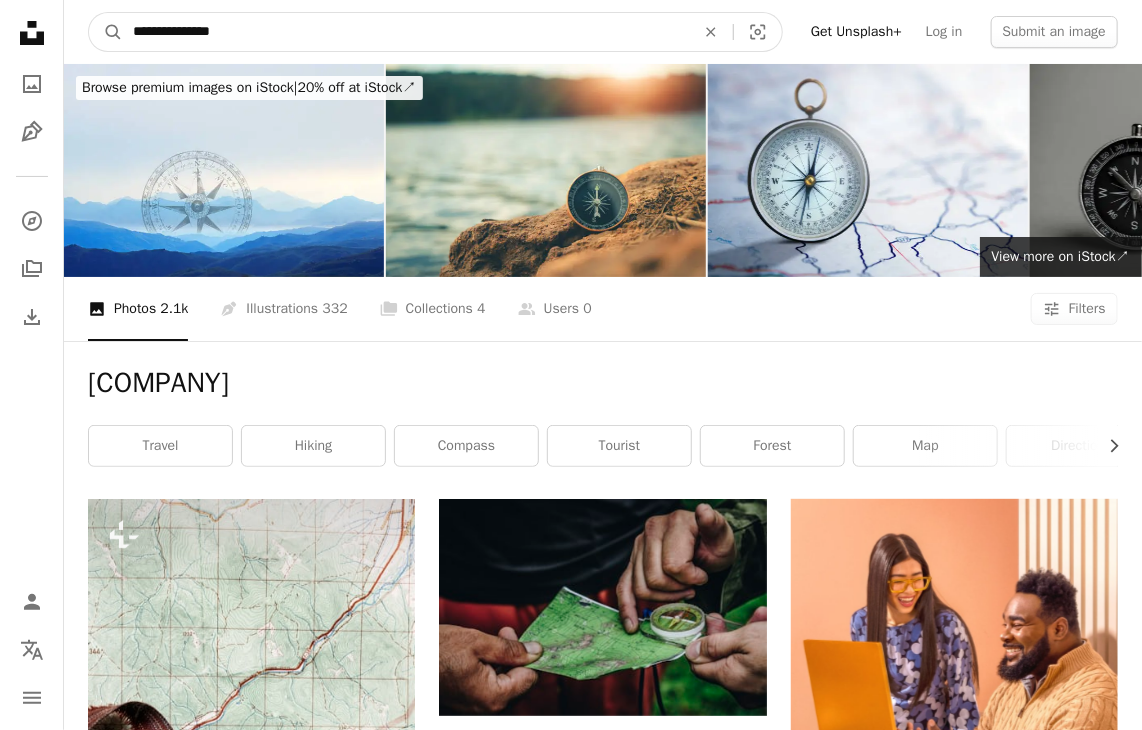 type on "**********" 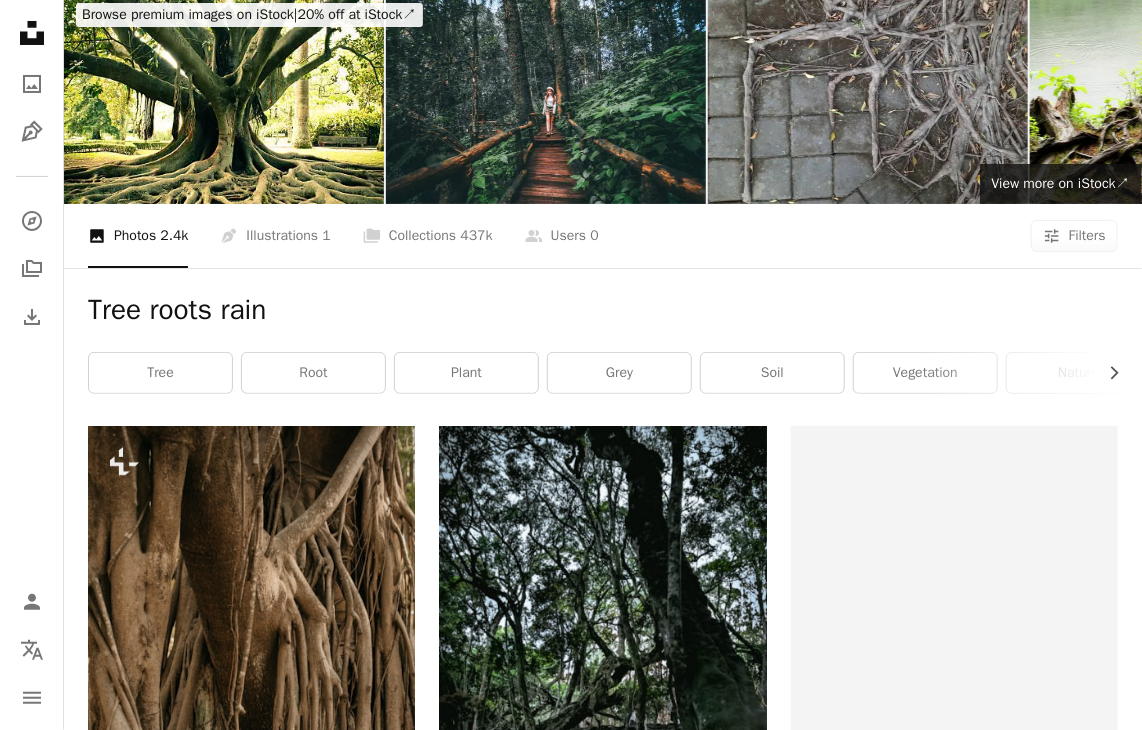 scroll, scrollTop: 0, scrollLeft: 0, axis: both 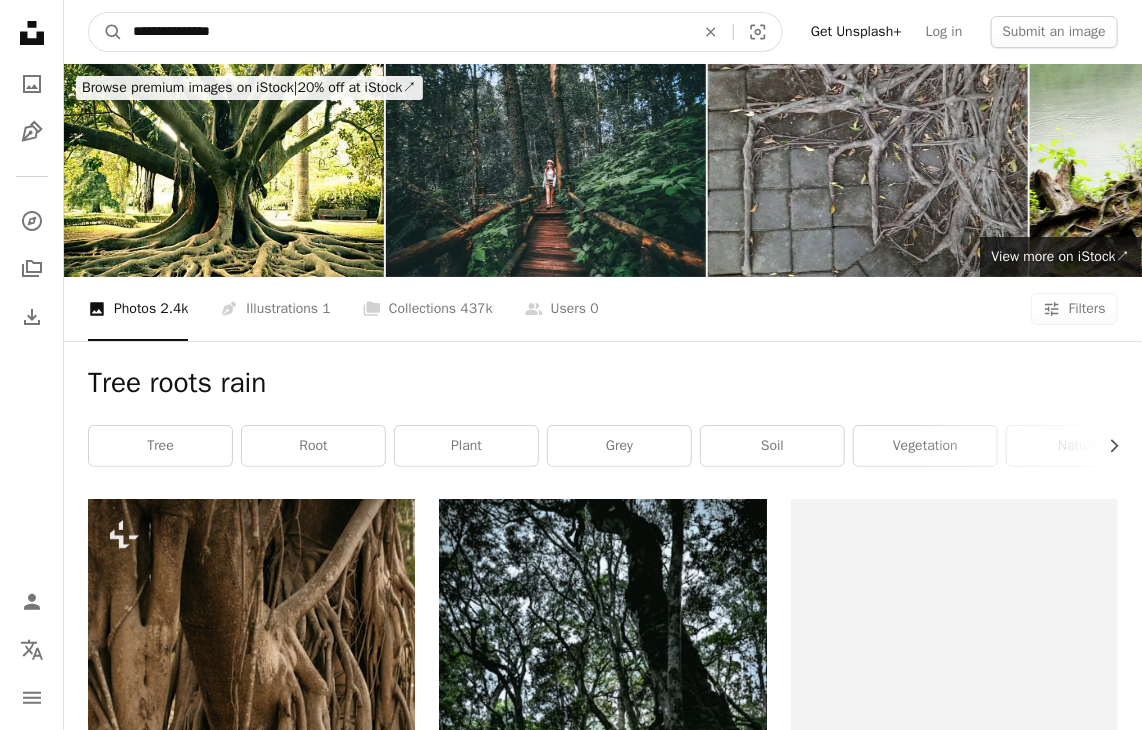 drag, startPoint x: 236, startPoint y: 24, endPoint x: 16, endPoint y: 20, distance: 220.03636 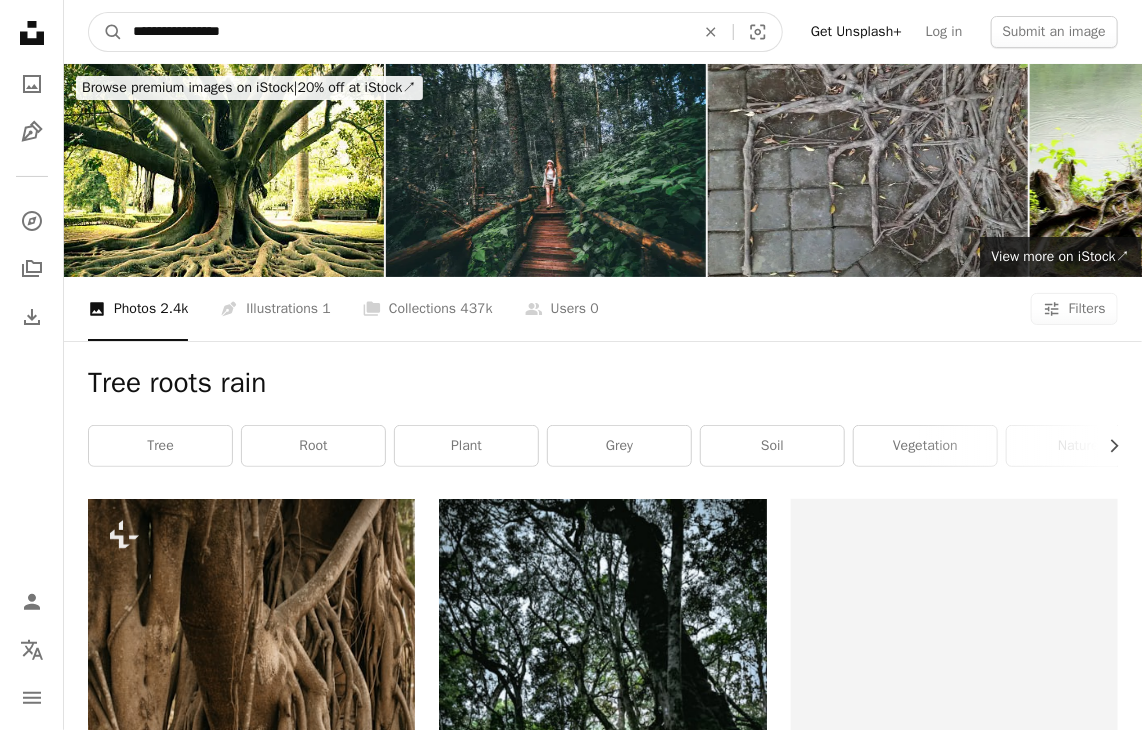 type on "**********" 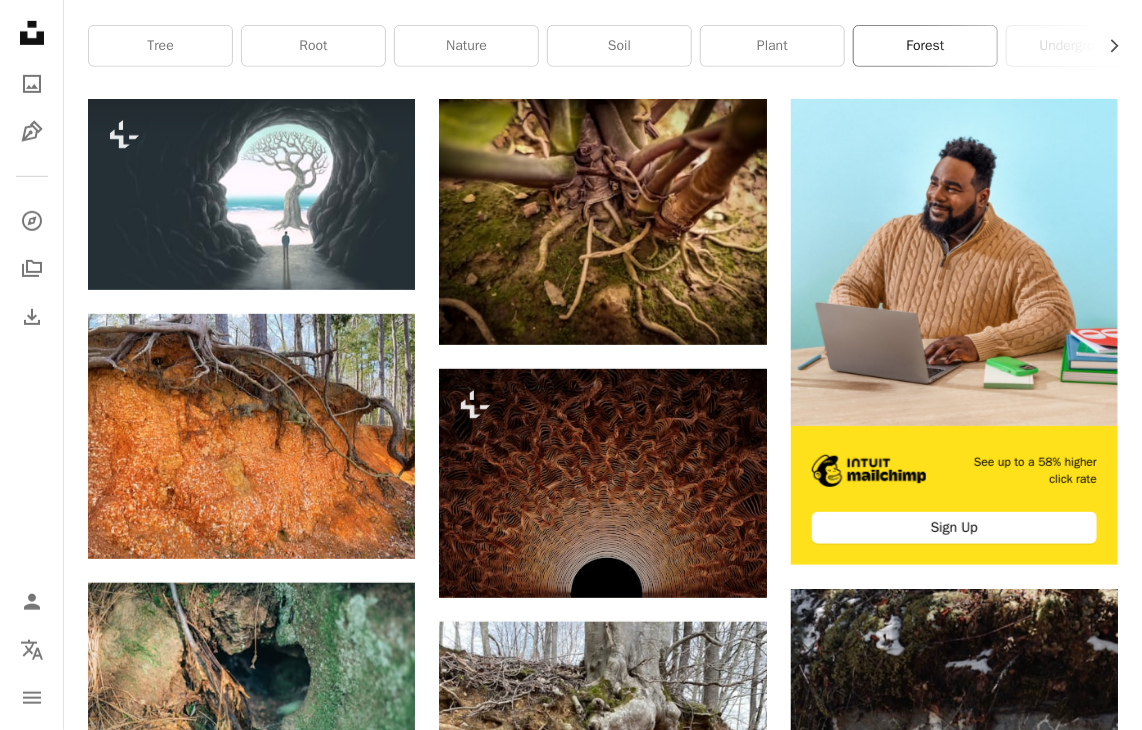 scroll, scrollTop: 0, scrollLeft: 0, axis: both 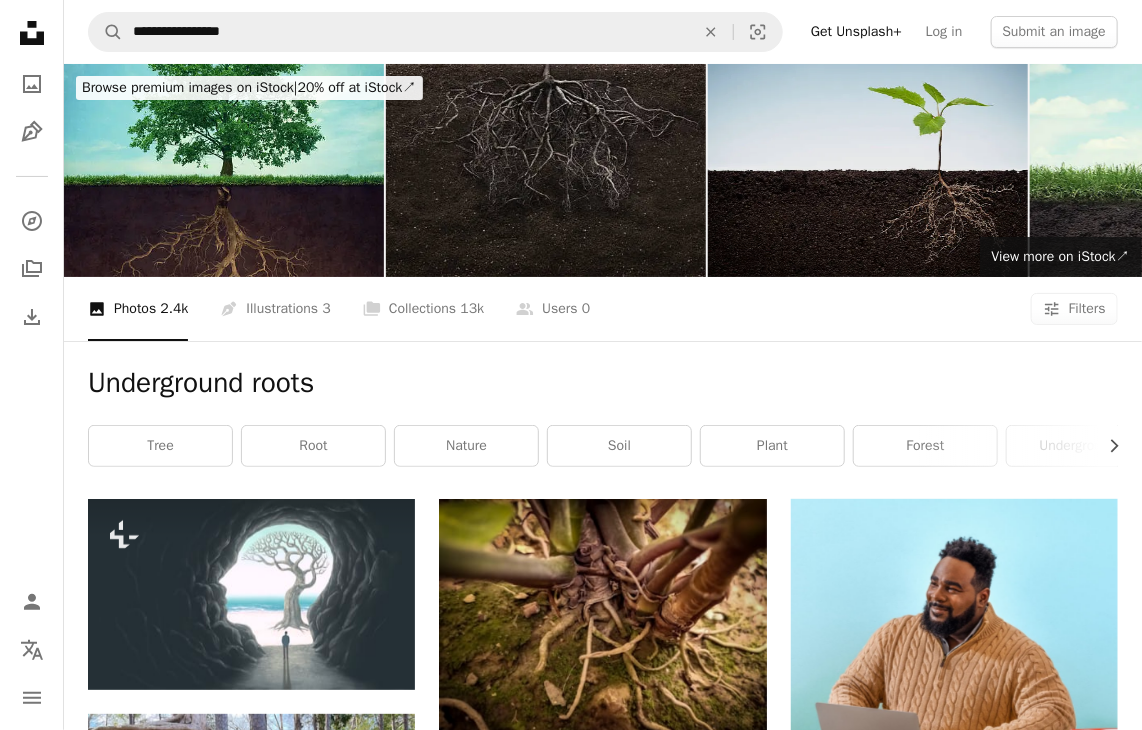 click at bounding box center [868, 170] 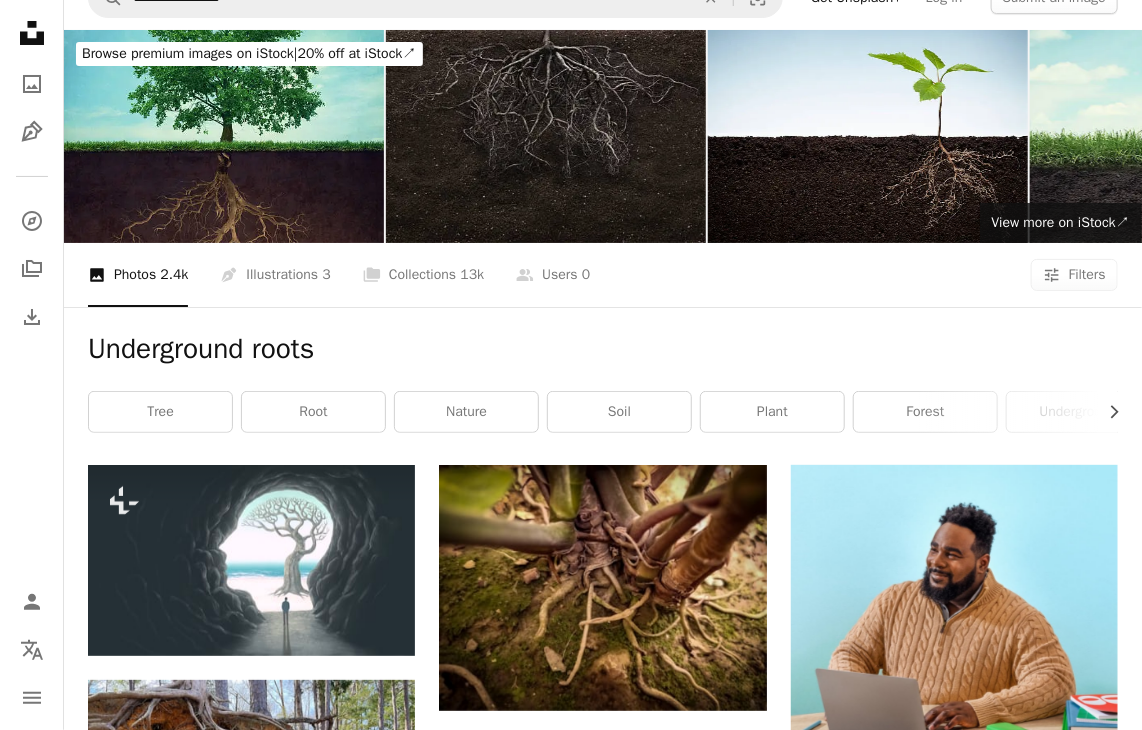 scroll, scrollTop: 0, scrollLeft: 0, axis: both 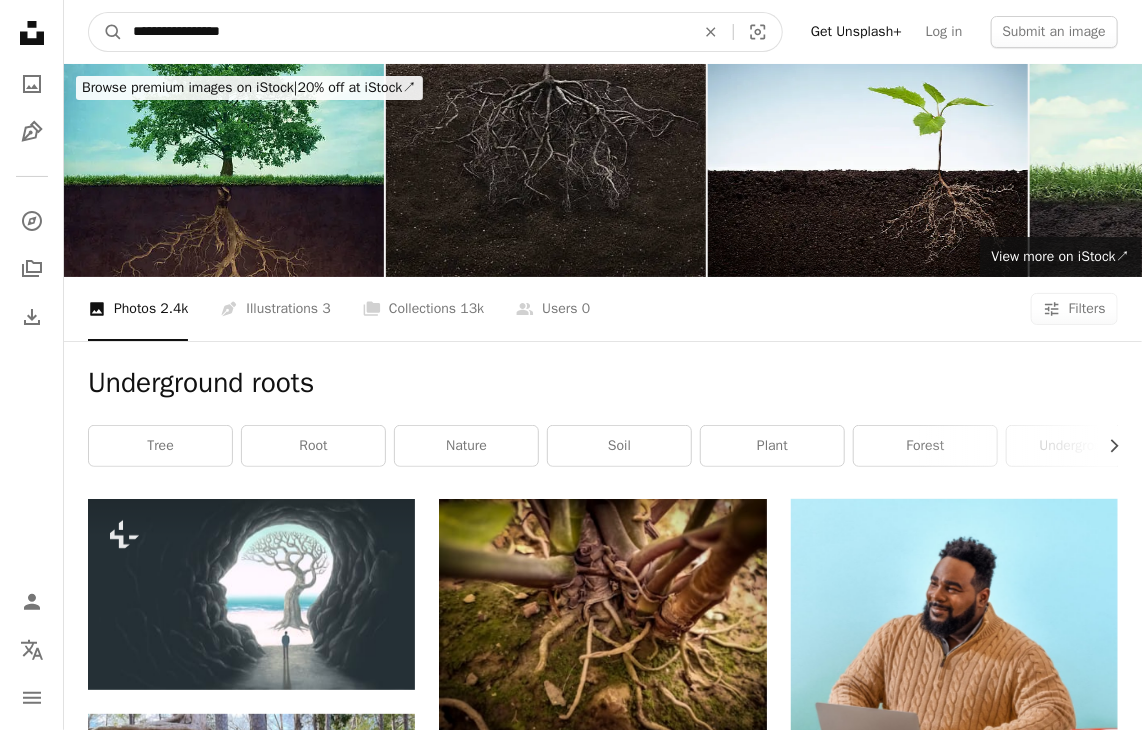 drag, startPoint x: 282, startPoint y: 33, endPoint x: 31, endPoint y: 33, distance: 251 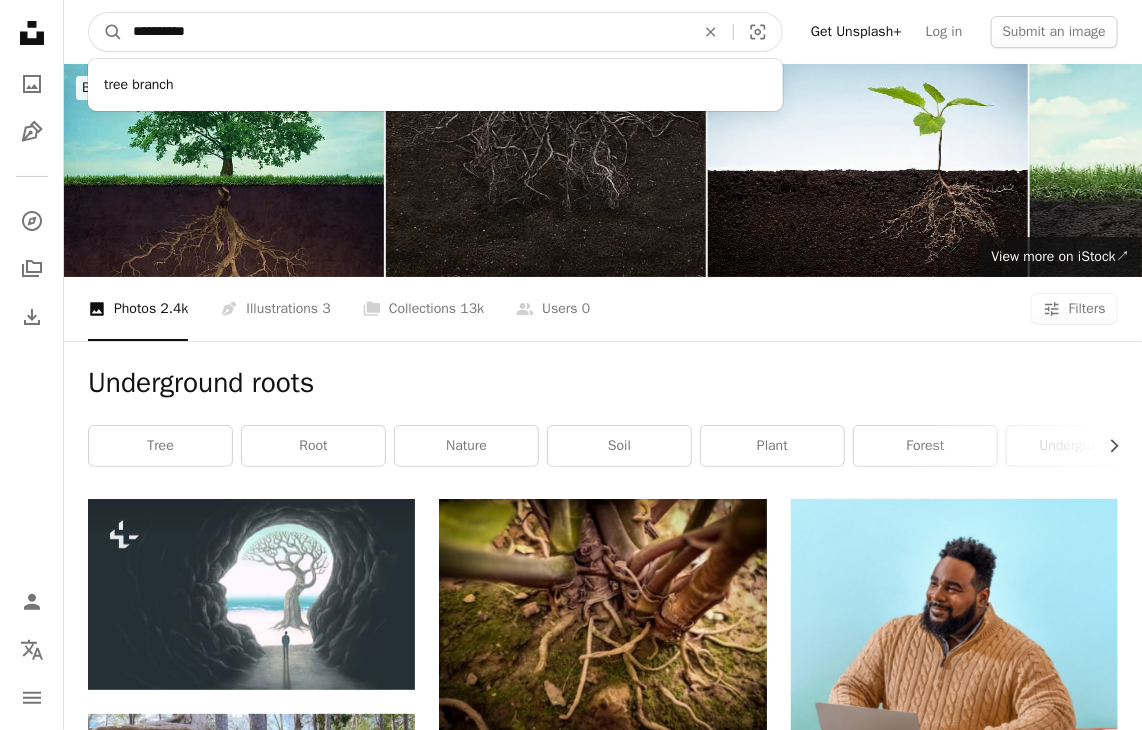 type on "**********" 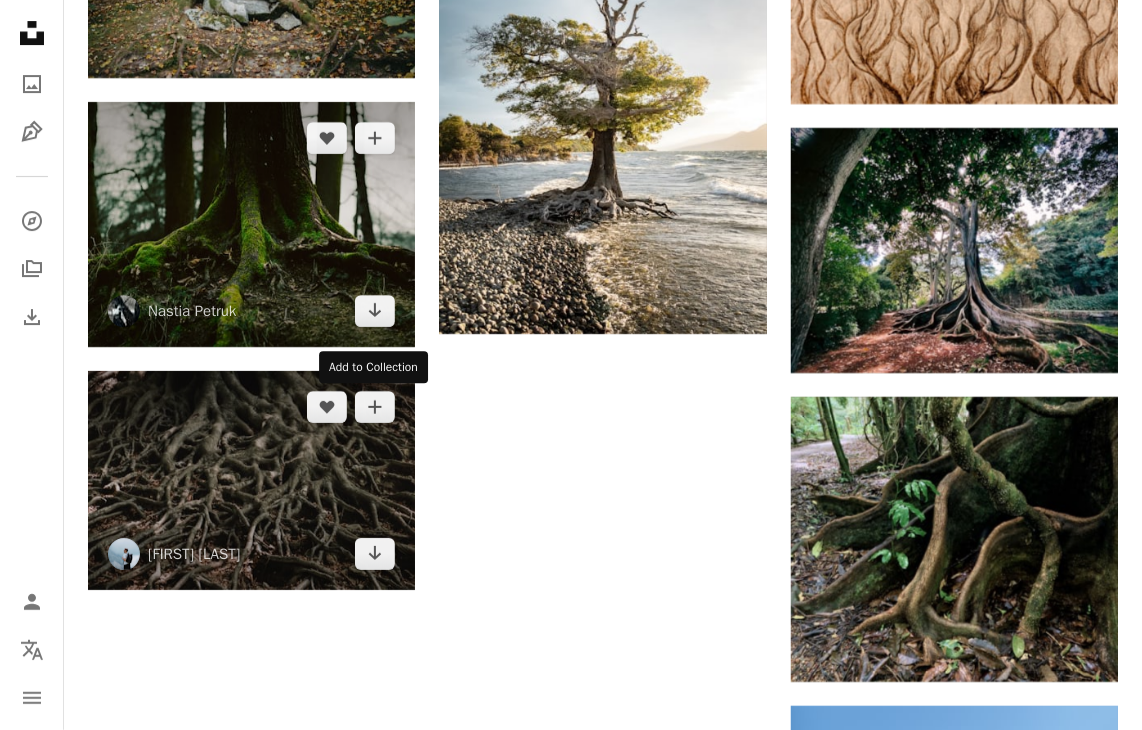 scroll, scrollTop: 2500, scrollLeft: 0, axis: vertical 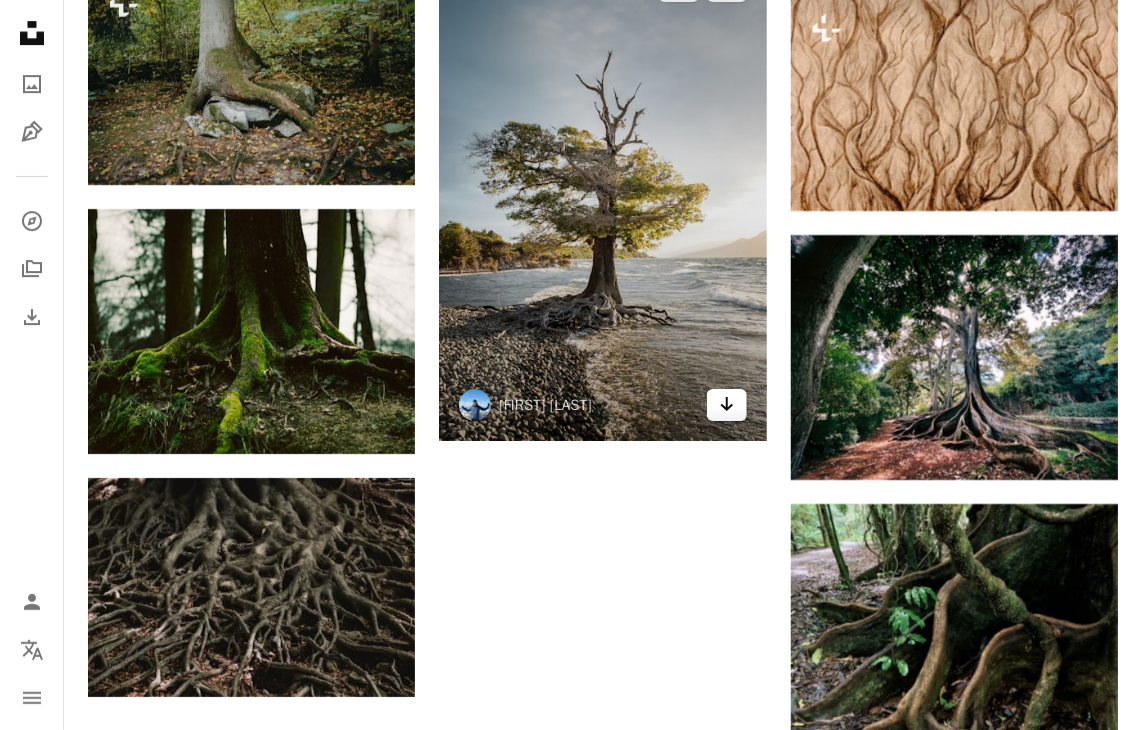 click on "Arrow pointing down" 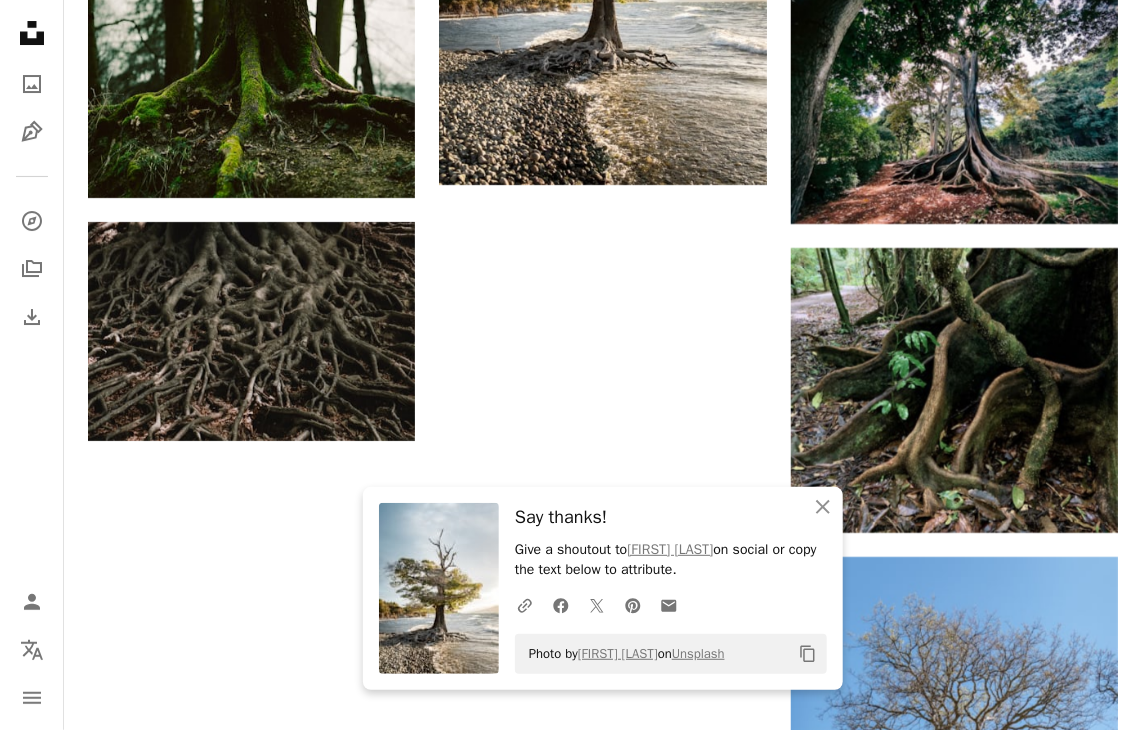 scroll, scrollTop: 3100, scrollLeft: 0, axis: vertical 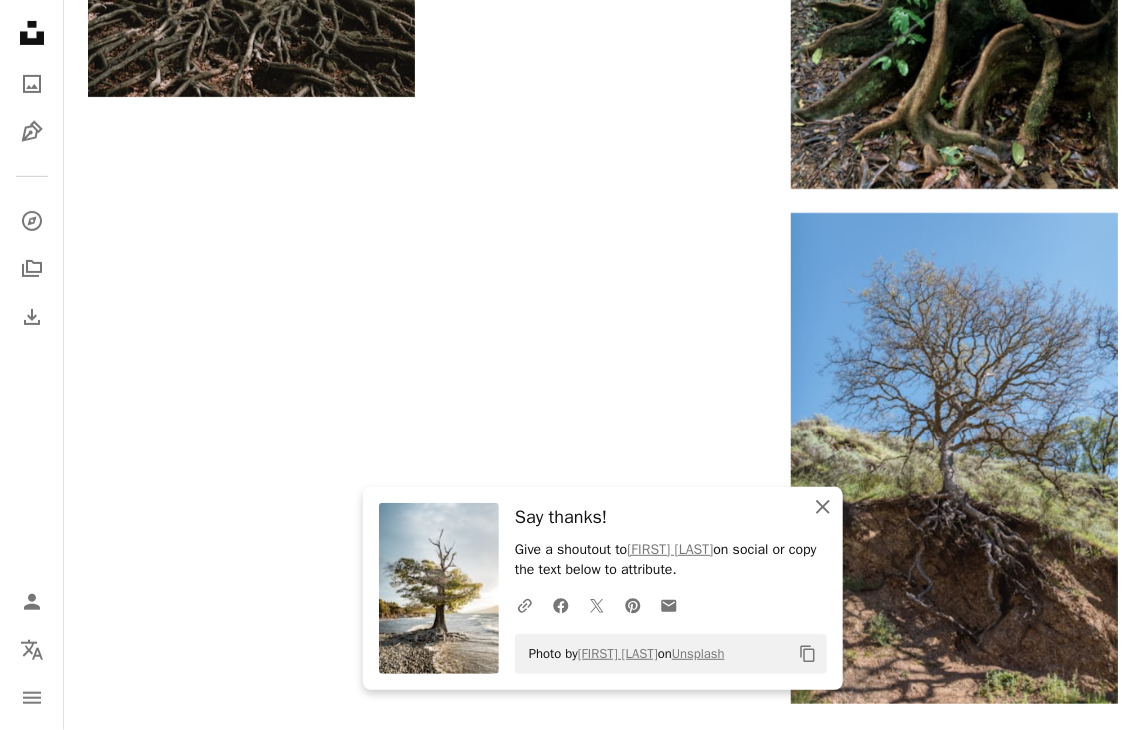 click on "An X shape" 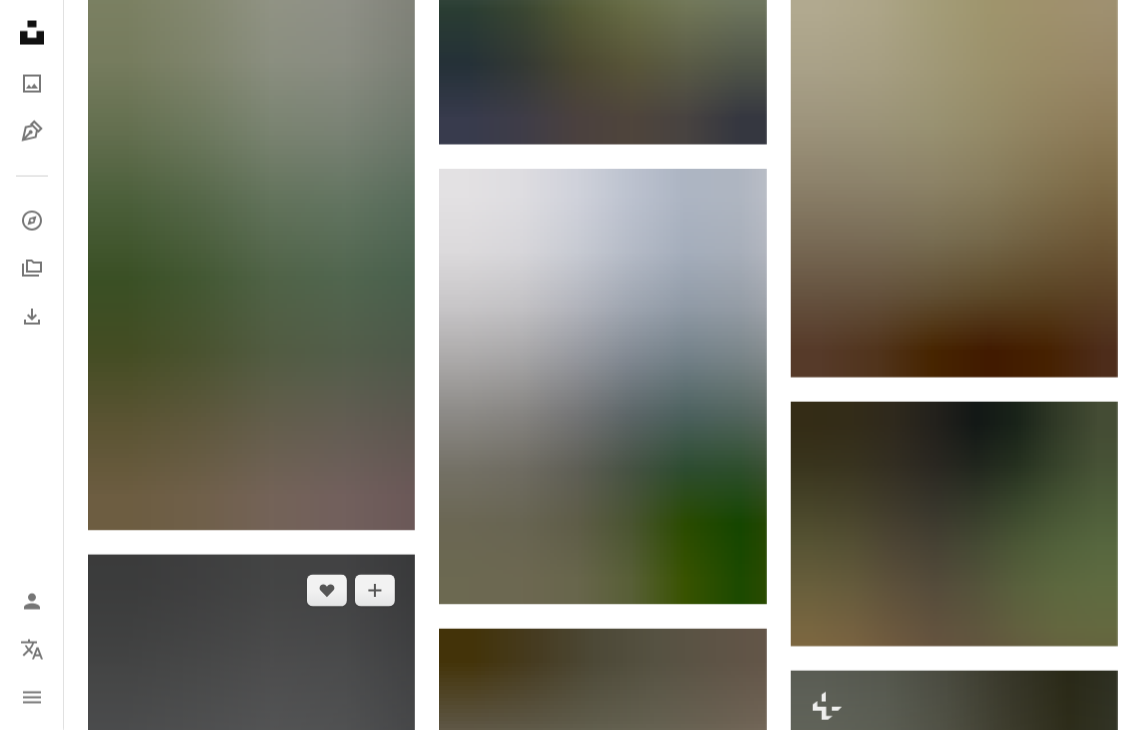 scroll, scrollTop: 1305, scrollLeft: 0, axis: vertical 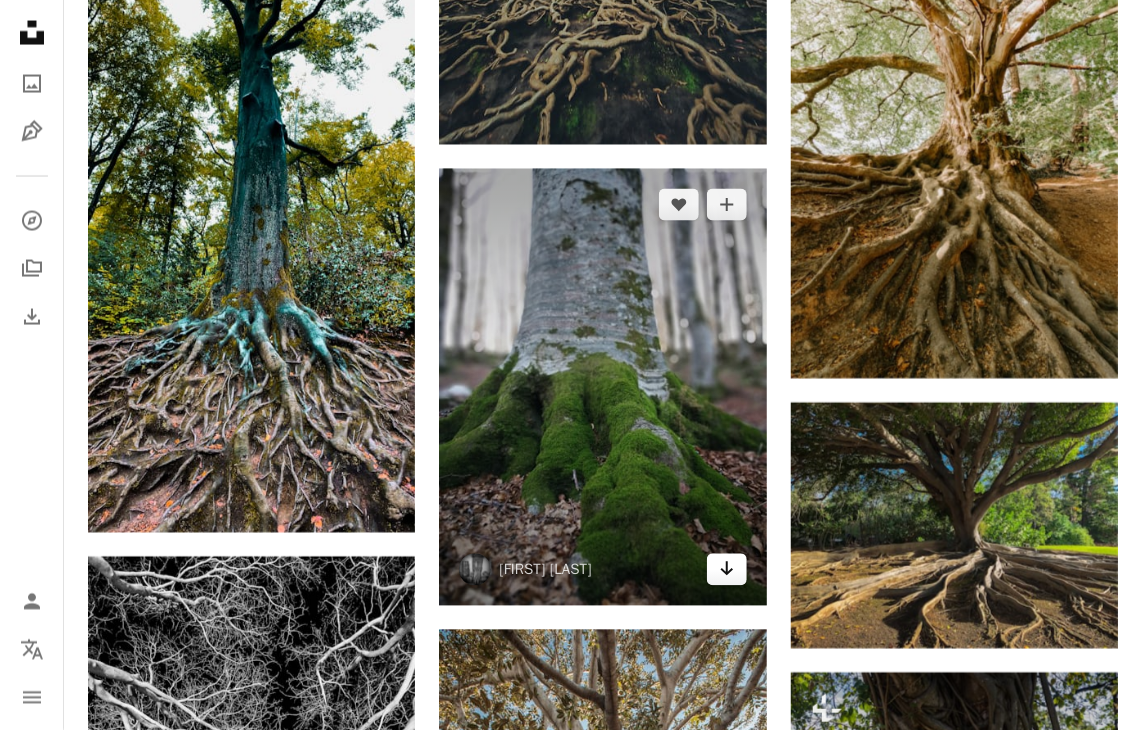 click on "Arrow pointing down" at bounding box center (727, 570) 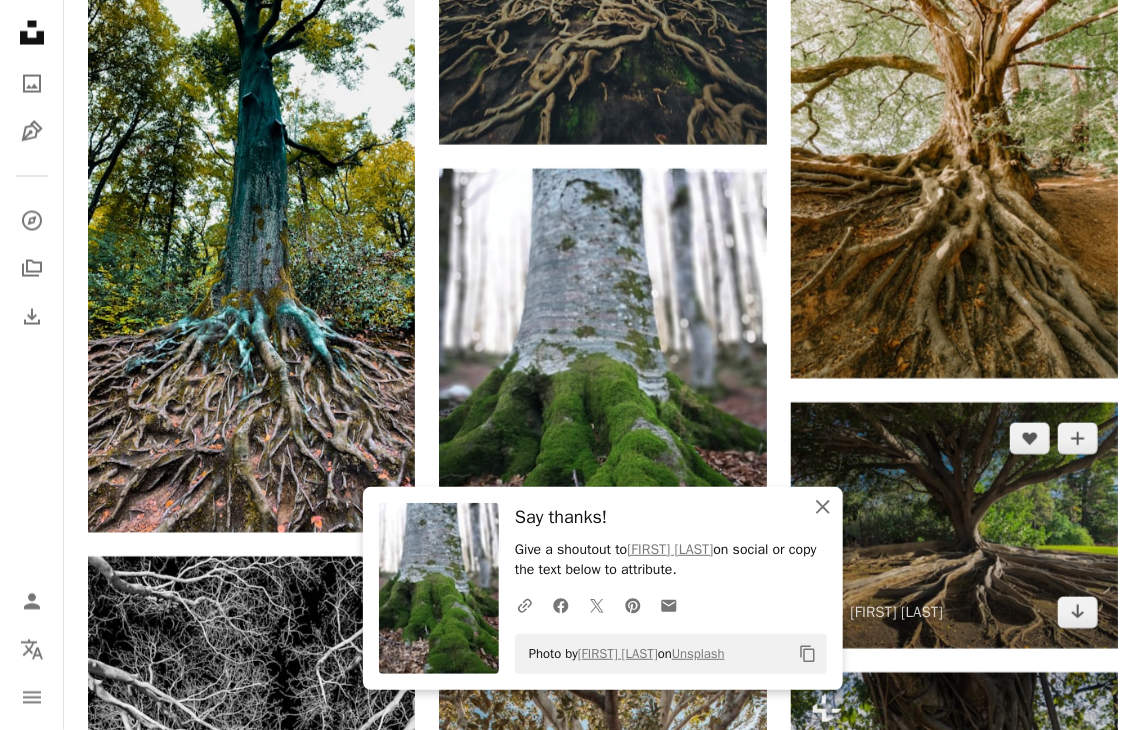 click 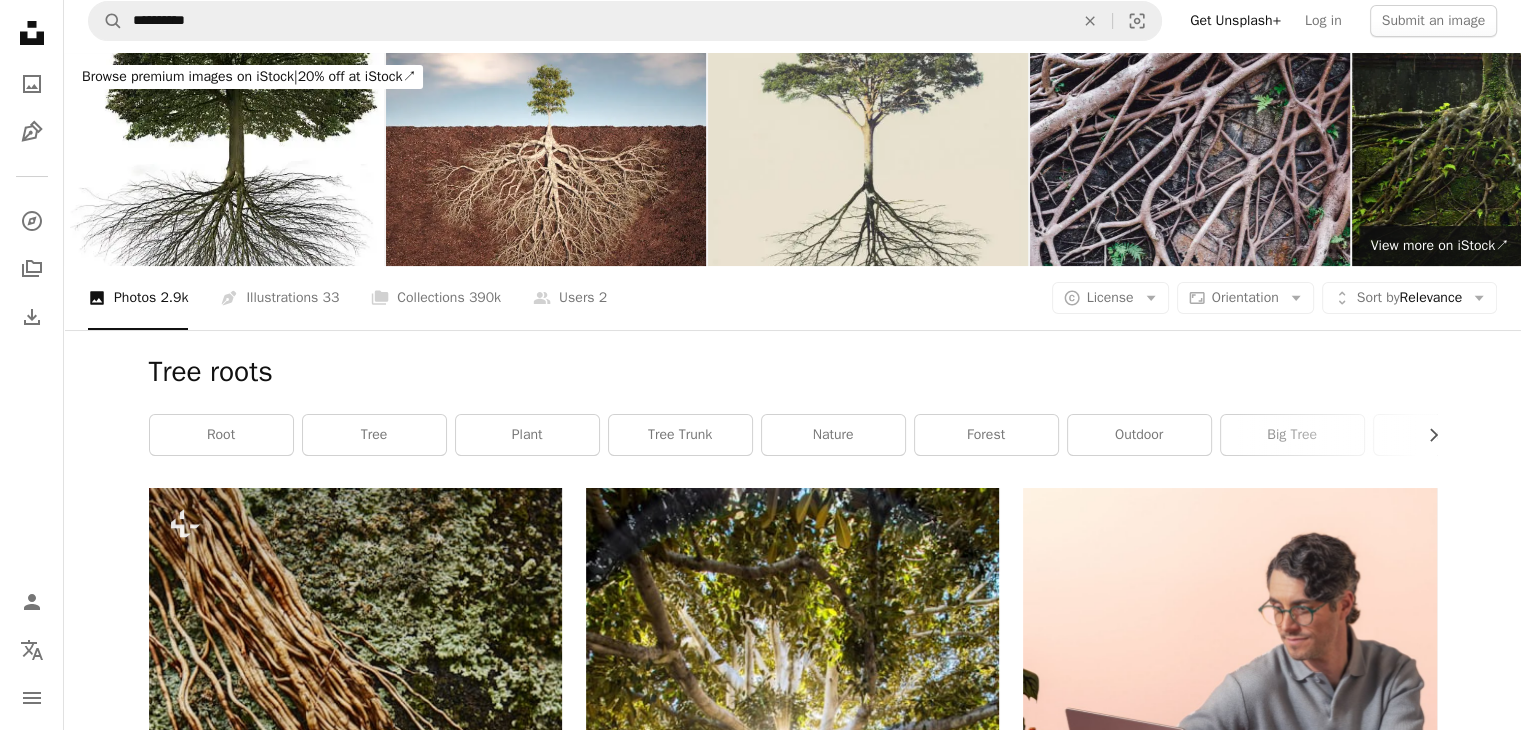 scroll, scrollTop: 0, scrollLeft: 0, axis: both 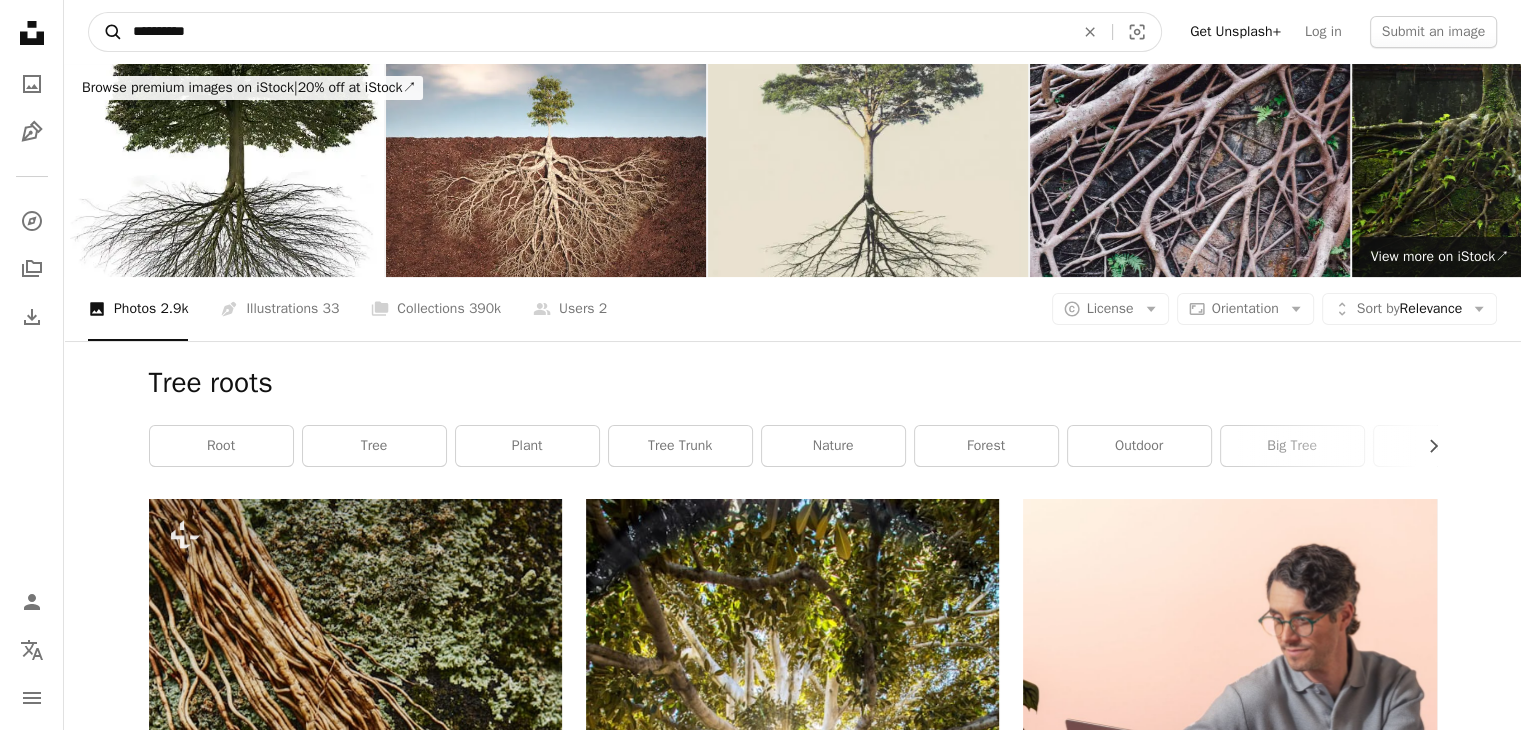 drag, startPoint x: 214, startPoint y: 30, endPoint x: 119, endPoint y: 36, distance: 95.189285 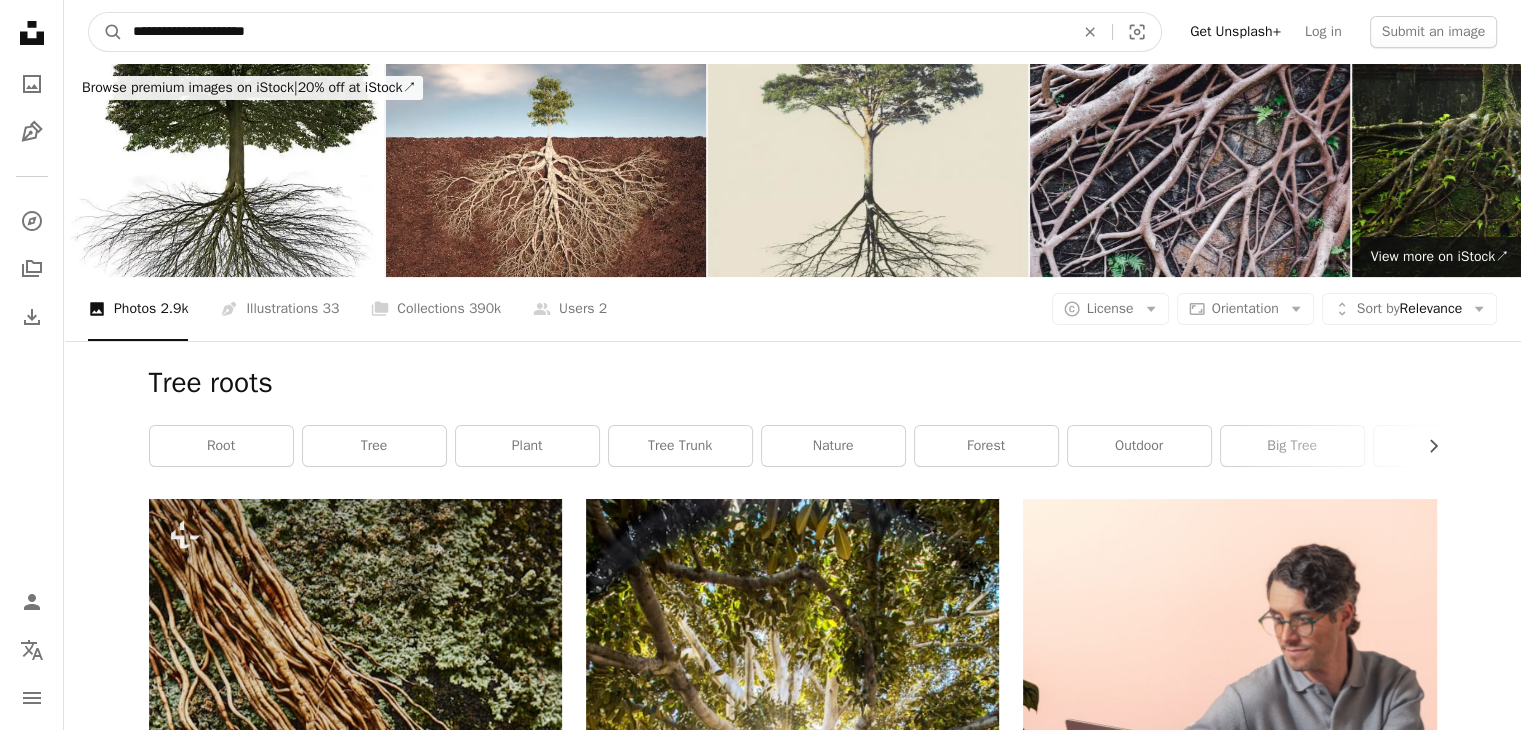 type on "**********" 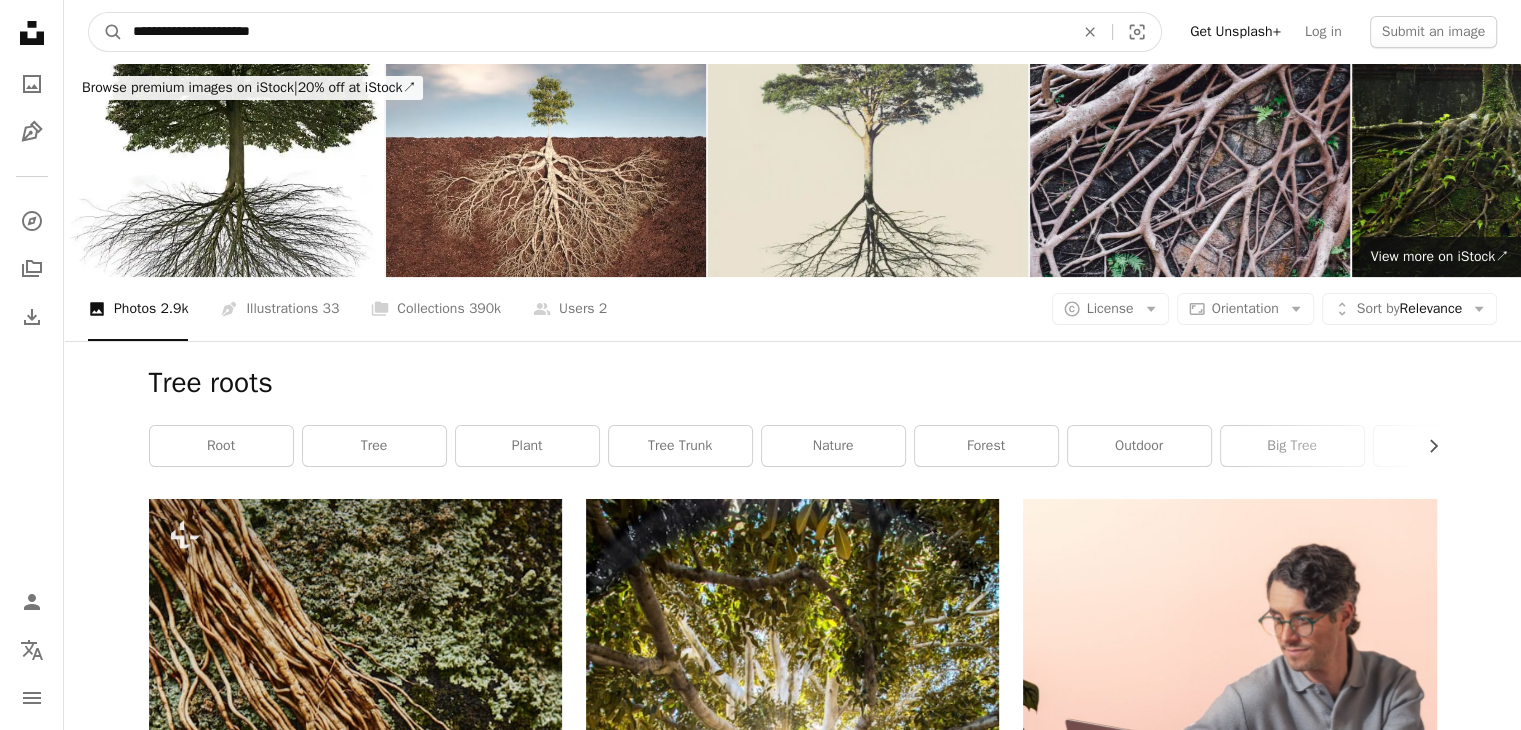 click on "A magnifying glass" at bounding box center [106, 32] 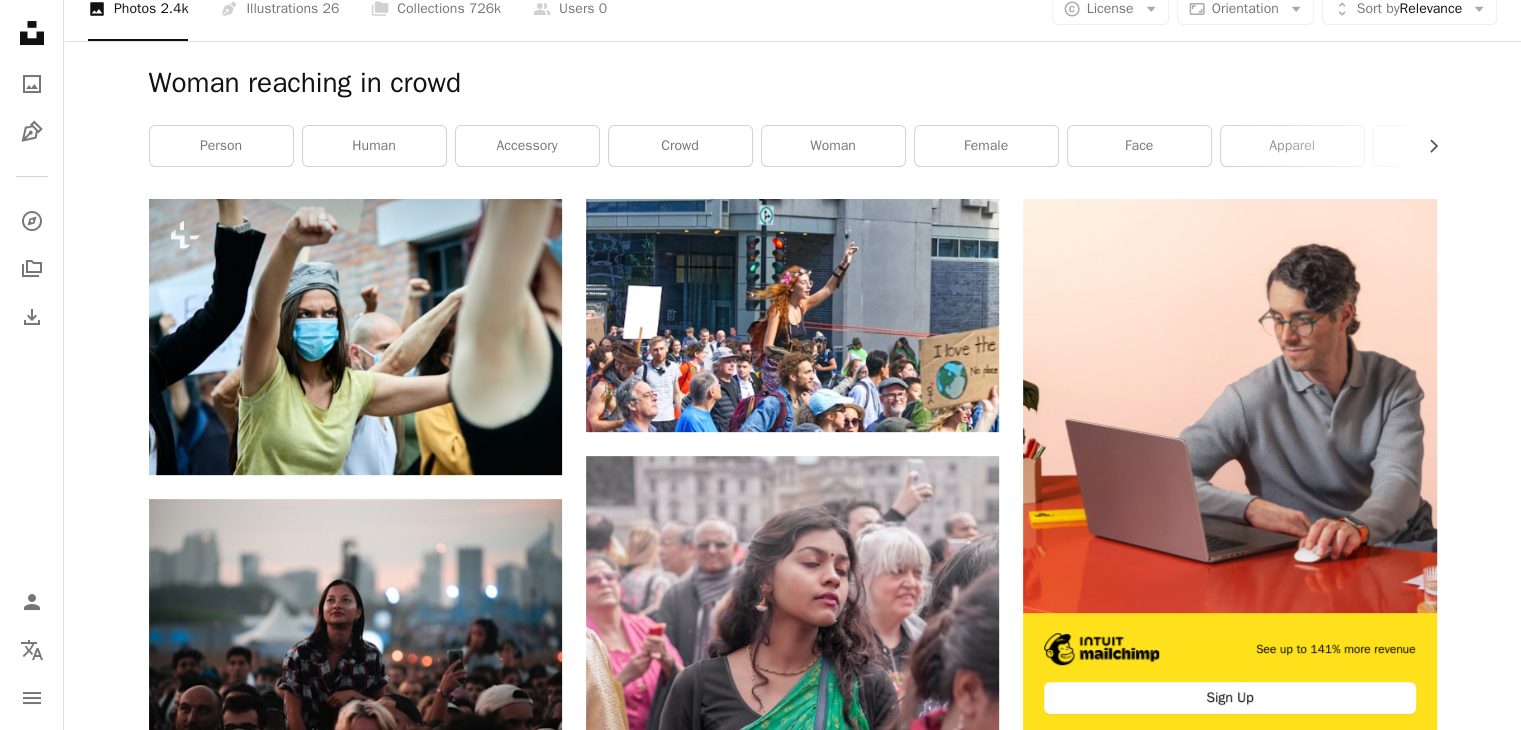 scroll, scrollTop: 0, scrollLeft: 0, axis: both 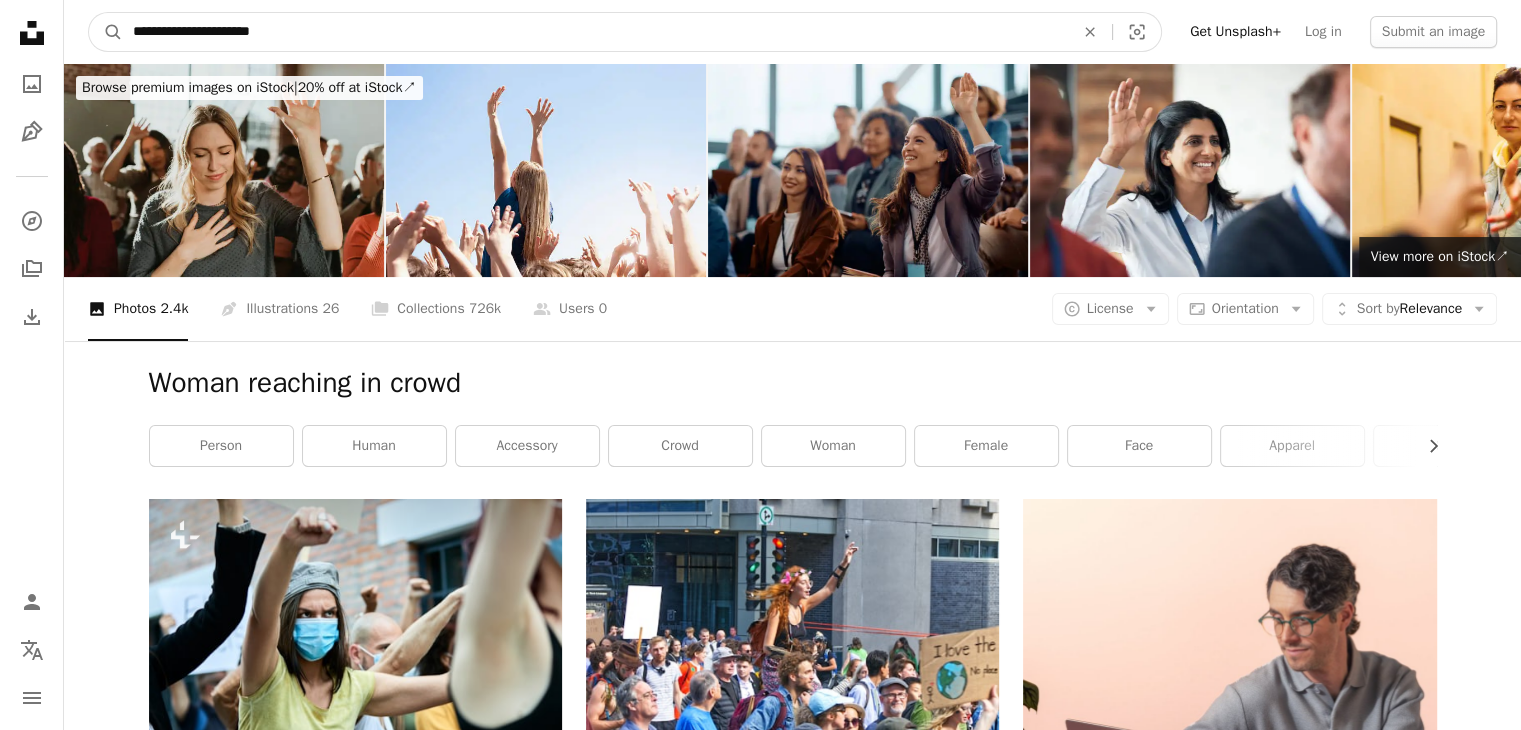 drag, startPoint x: 338, startPoint y: 32, endPoint x: 182, endPoint y: 32, distance: 156 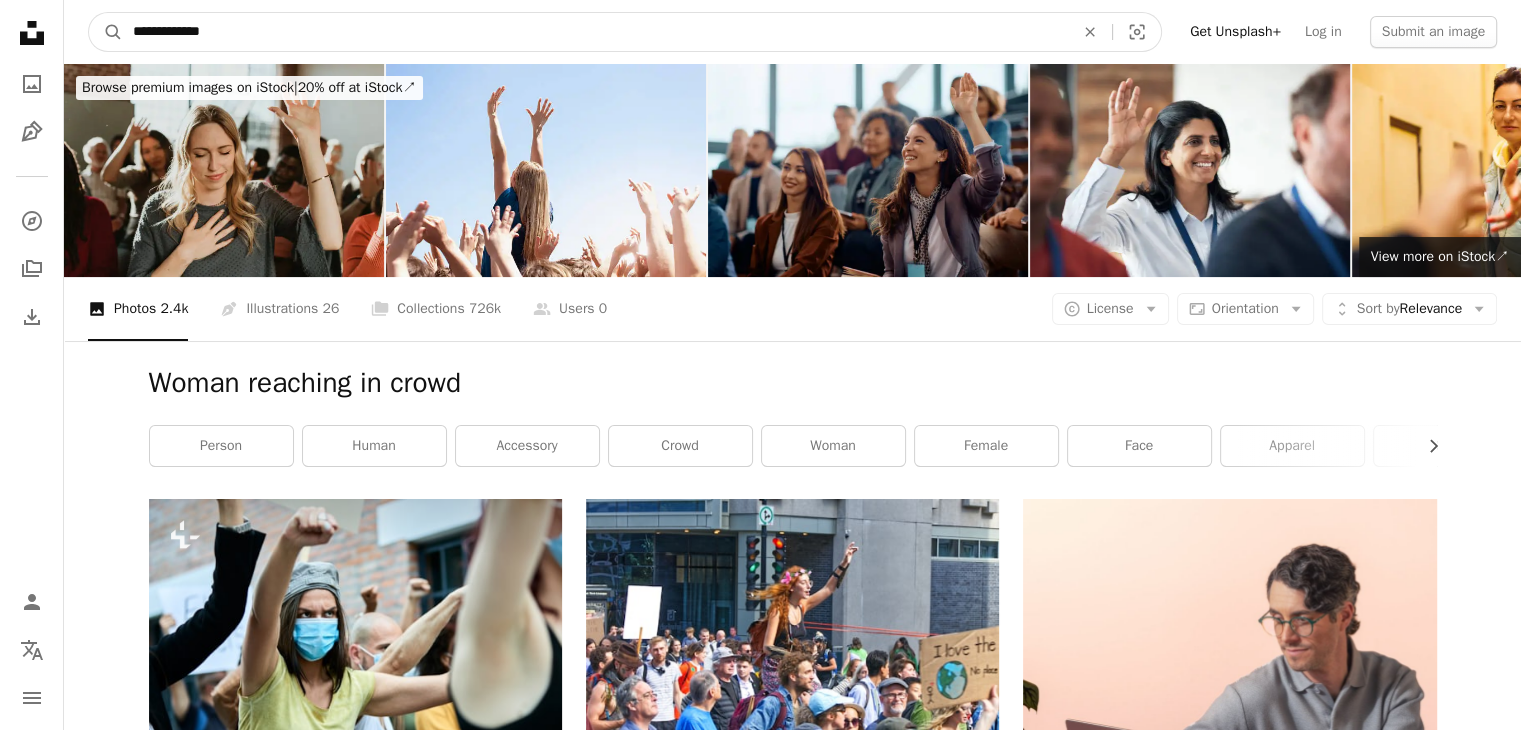 type on "**********" 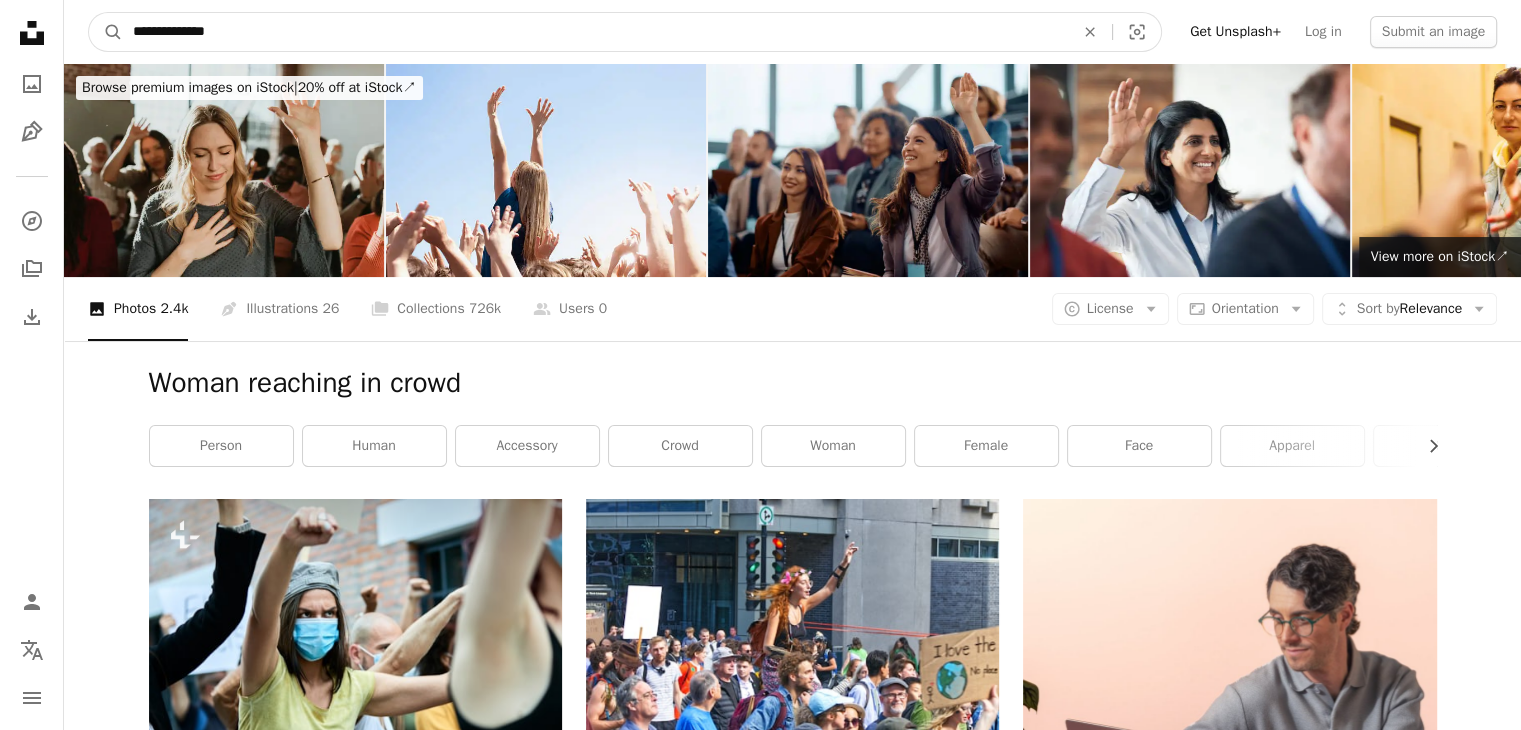 click on "A magnifying glass" at bounding box center [106, 32] 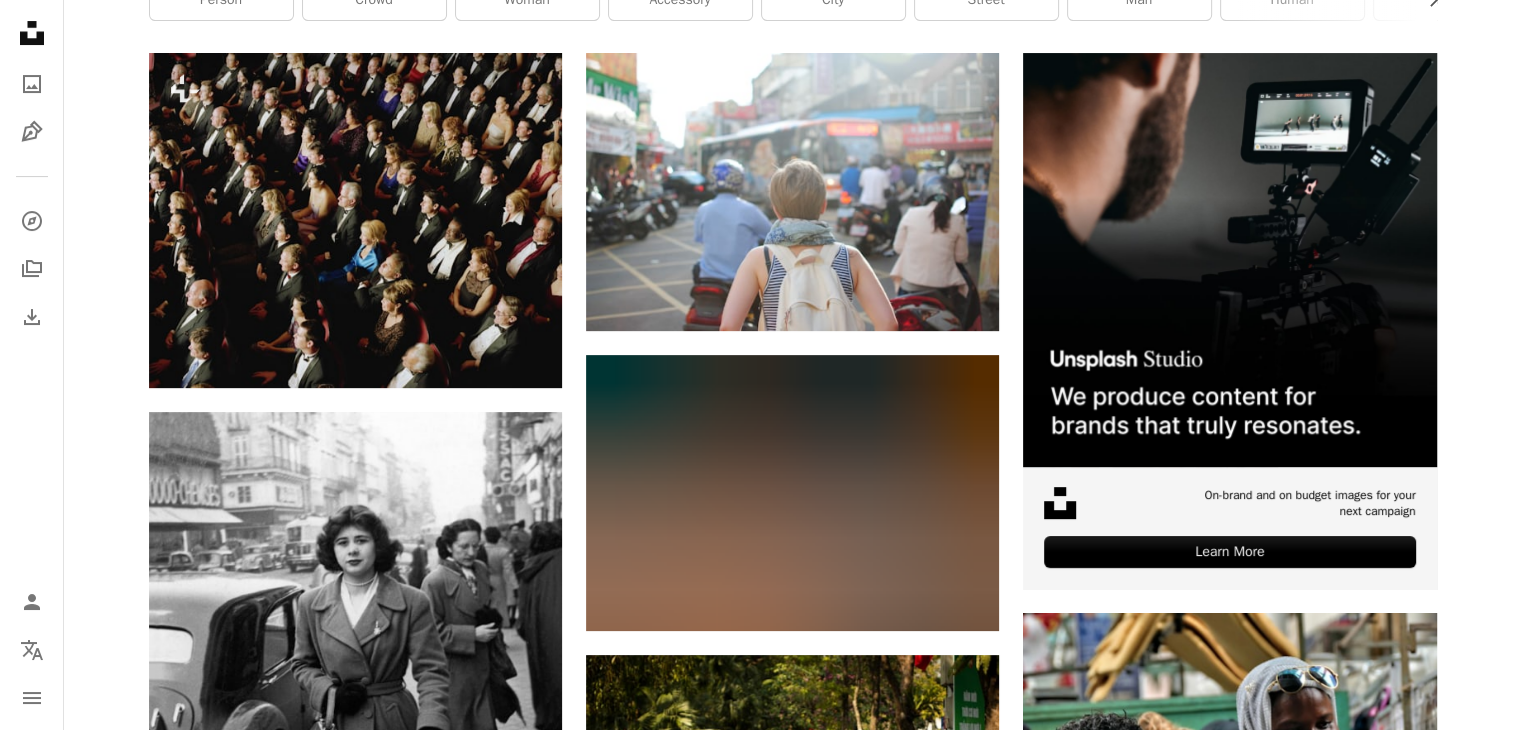 scroll, scrollTop: 0, scrollLeft: 0, axis: both 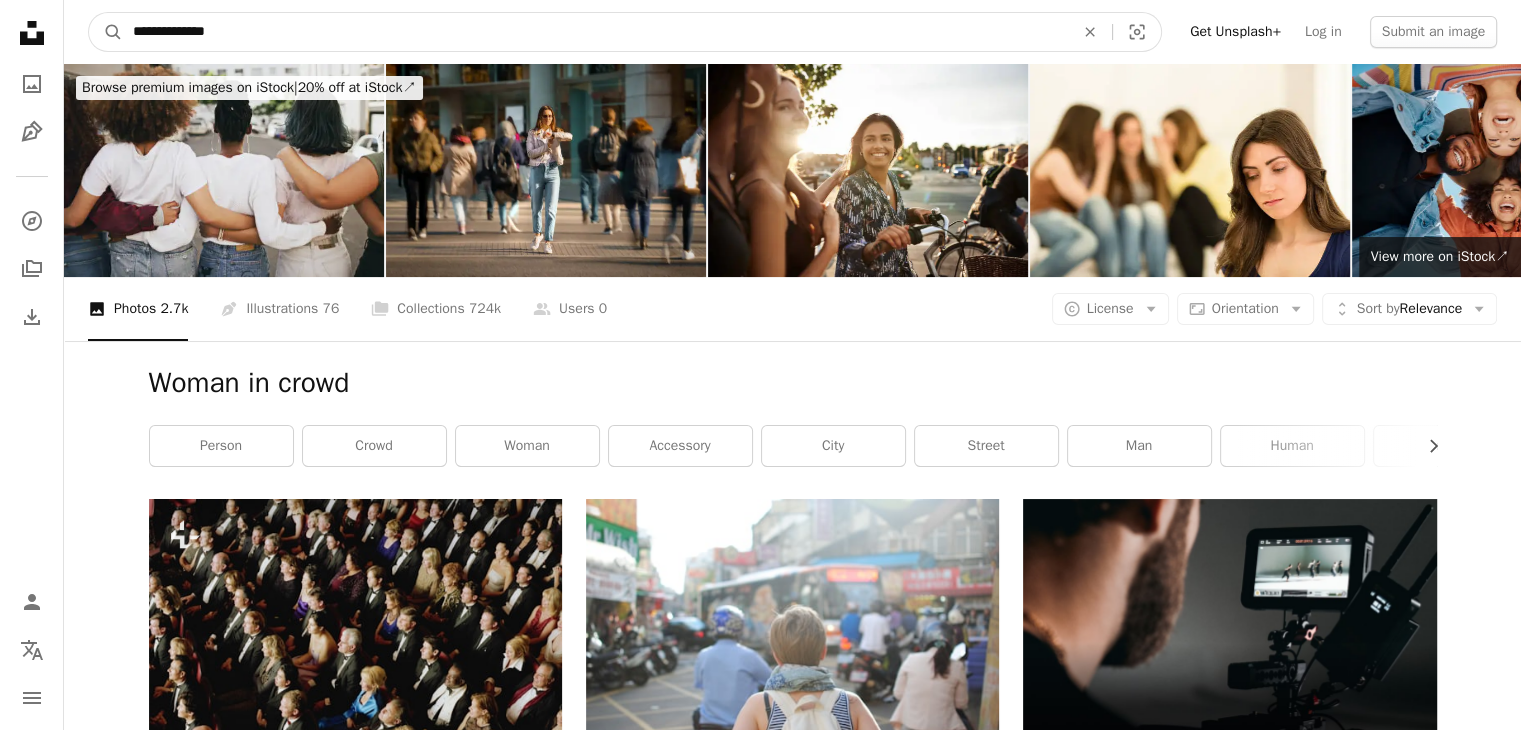 click on "**********" at bounding box center [595, 32] 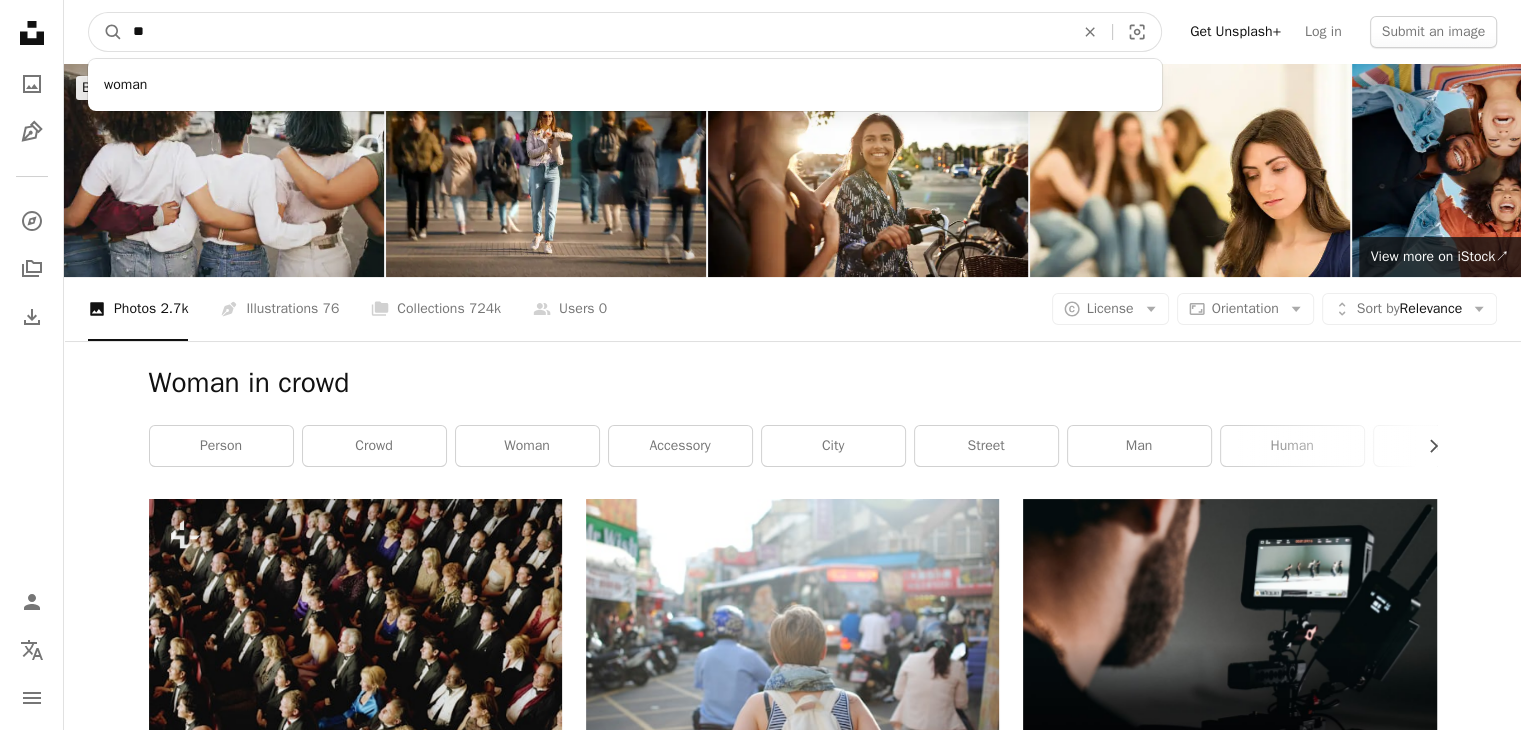 type on "*" 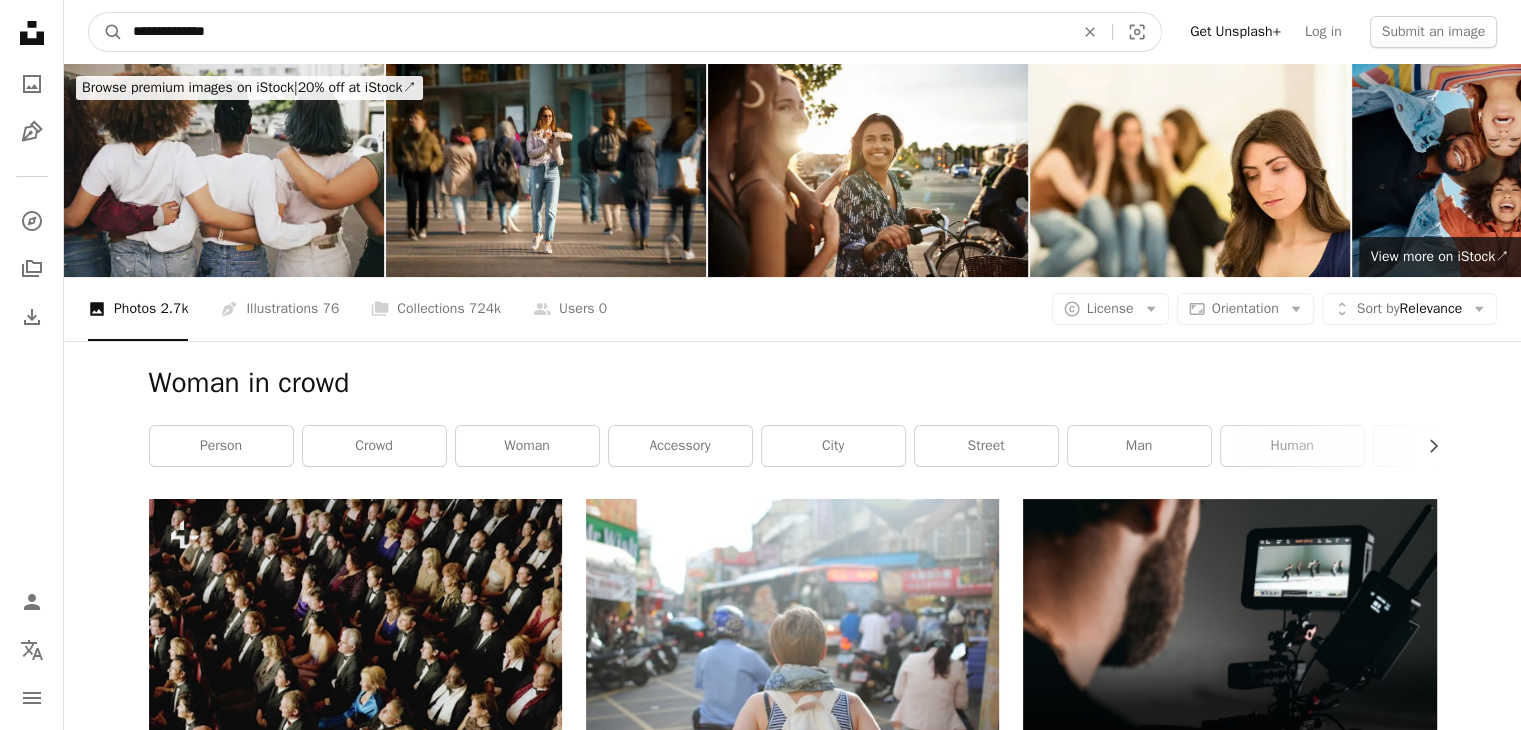 type on "**********" 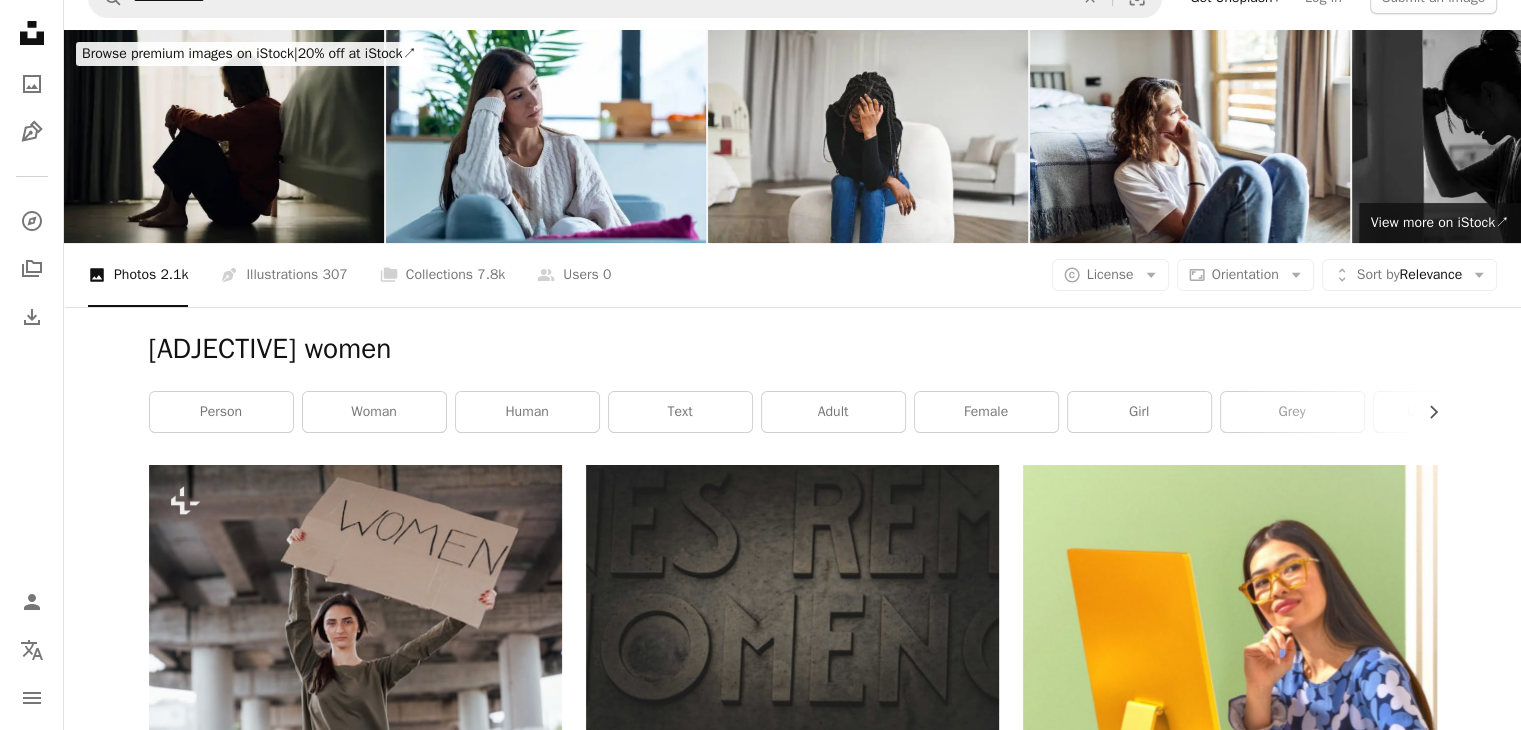 scroll, scrollTop: 0, scrollLeft: 0, axis: both 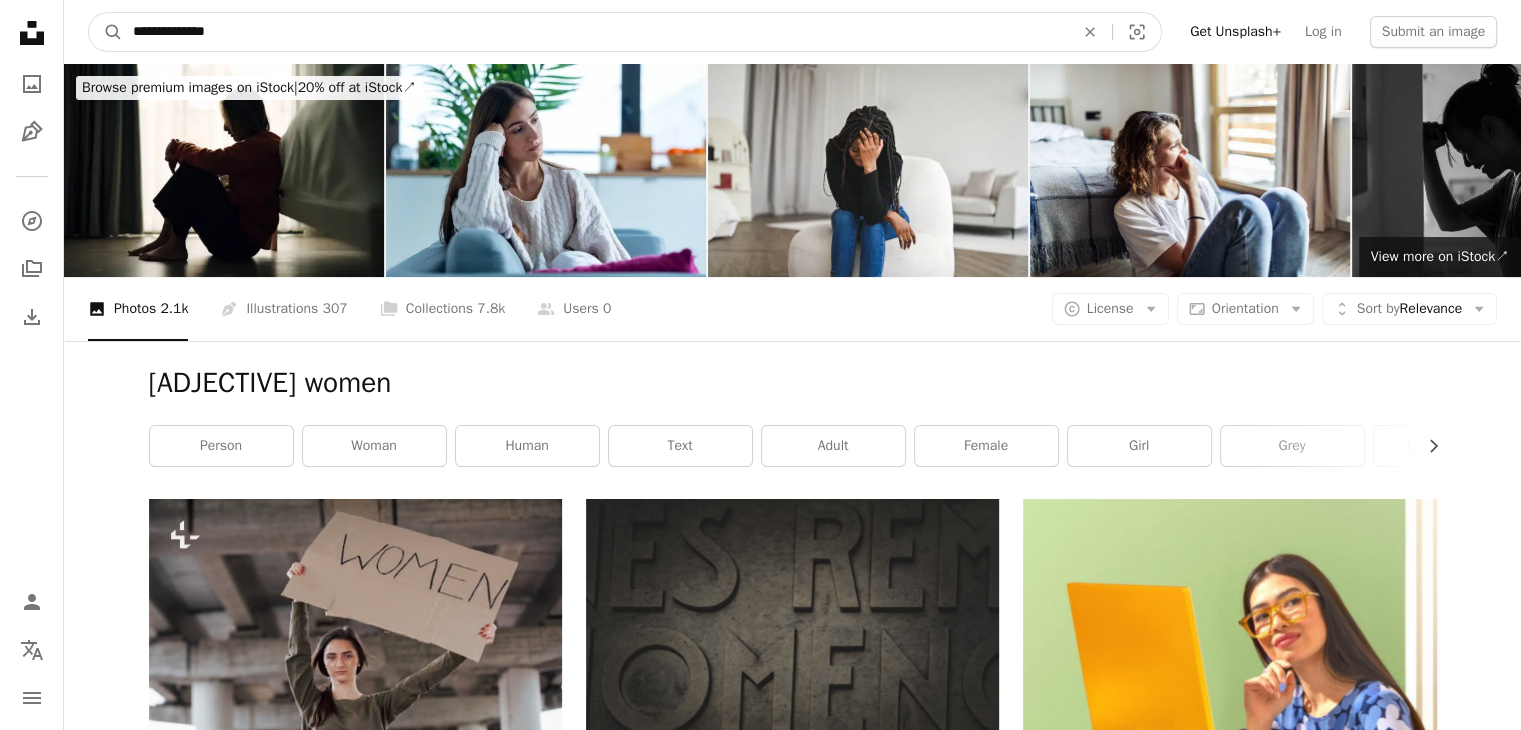 click on "**********" at bounding box center [595, 32] 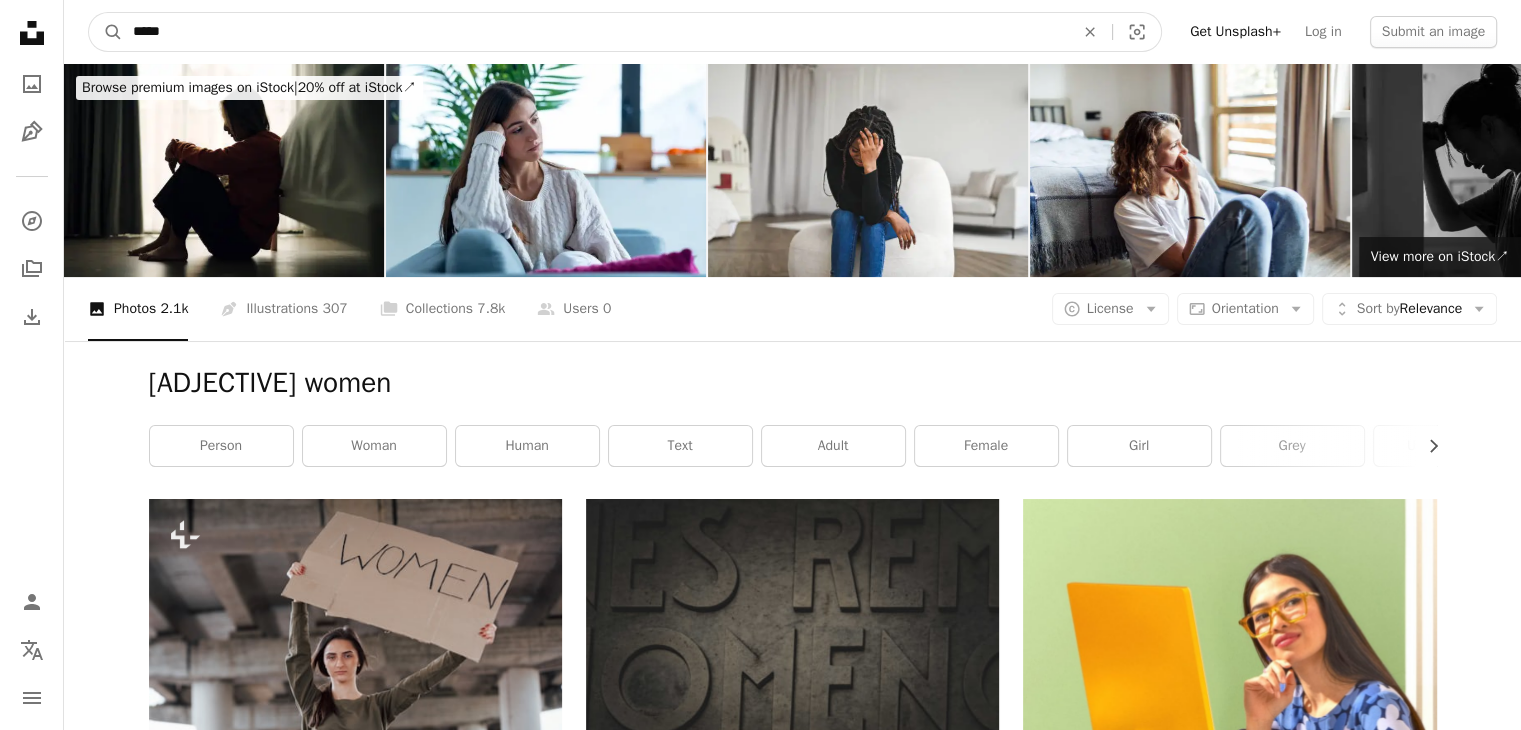 type on "*****" 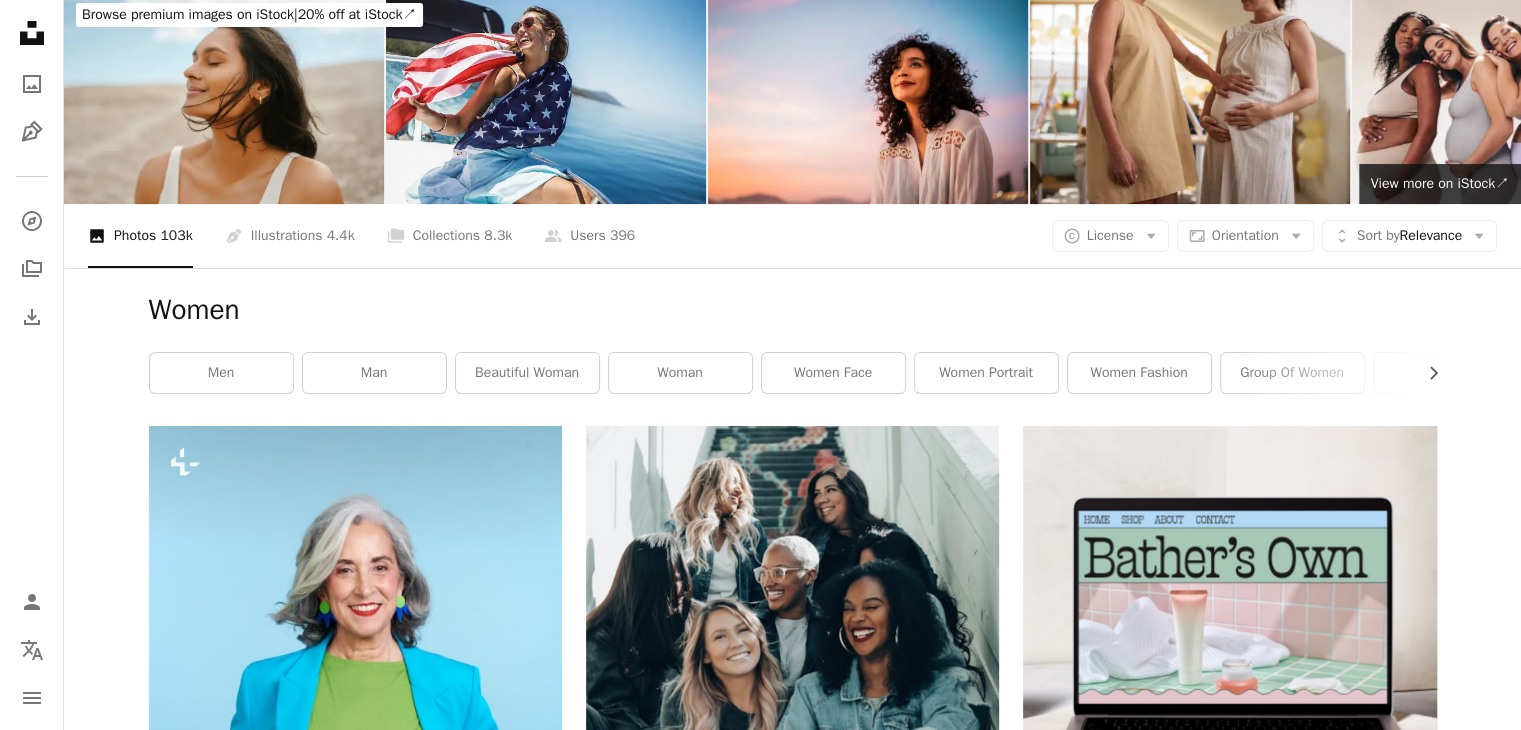 scroll, scrollTop: 0, scrollLeft: 0, axis: both 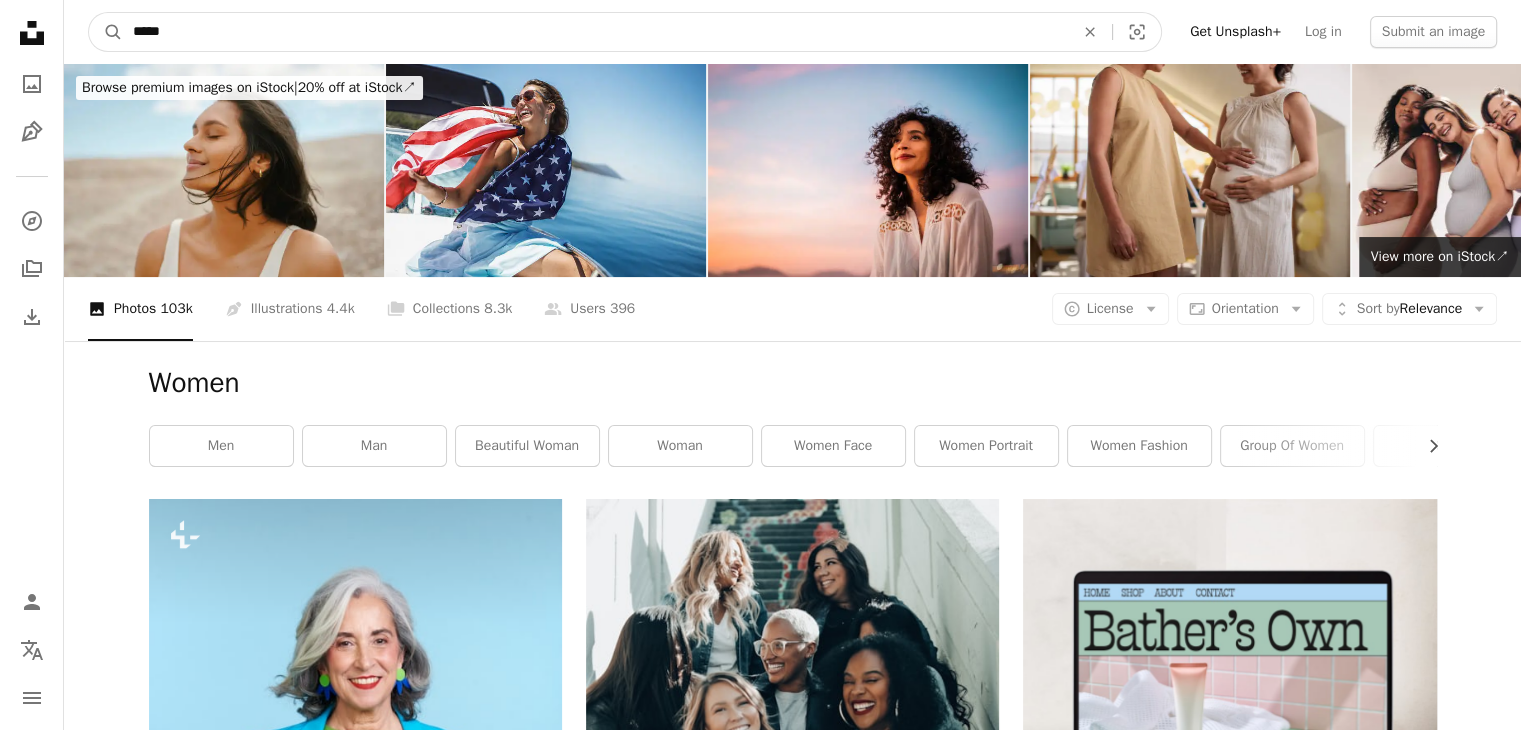 drag, startPoint x: 66, startPoint y: 48, endPoint x: 52, endPoint y: 35, distance: 19.104973 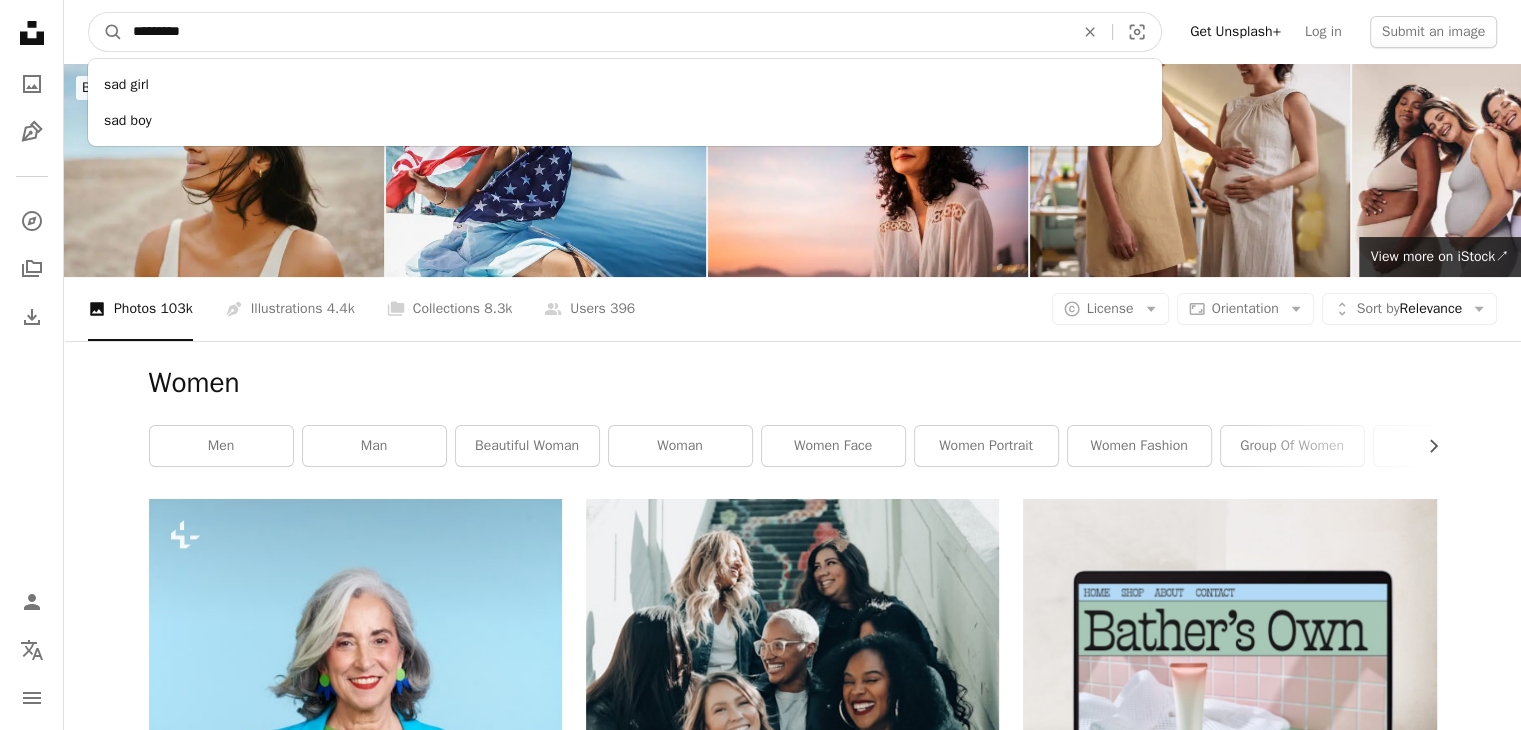 type on "*********" 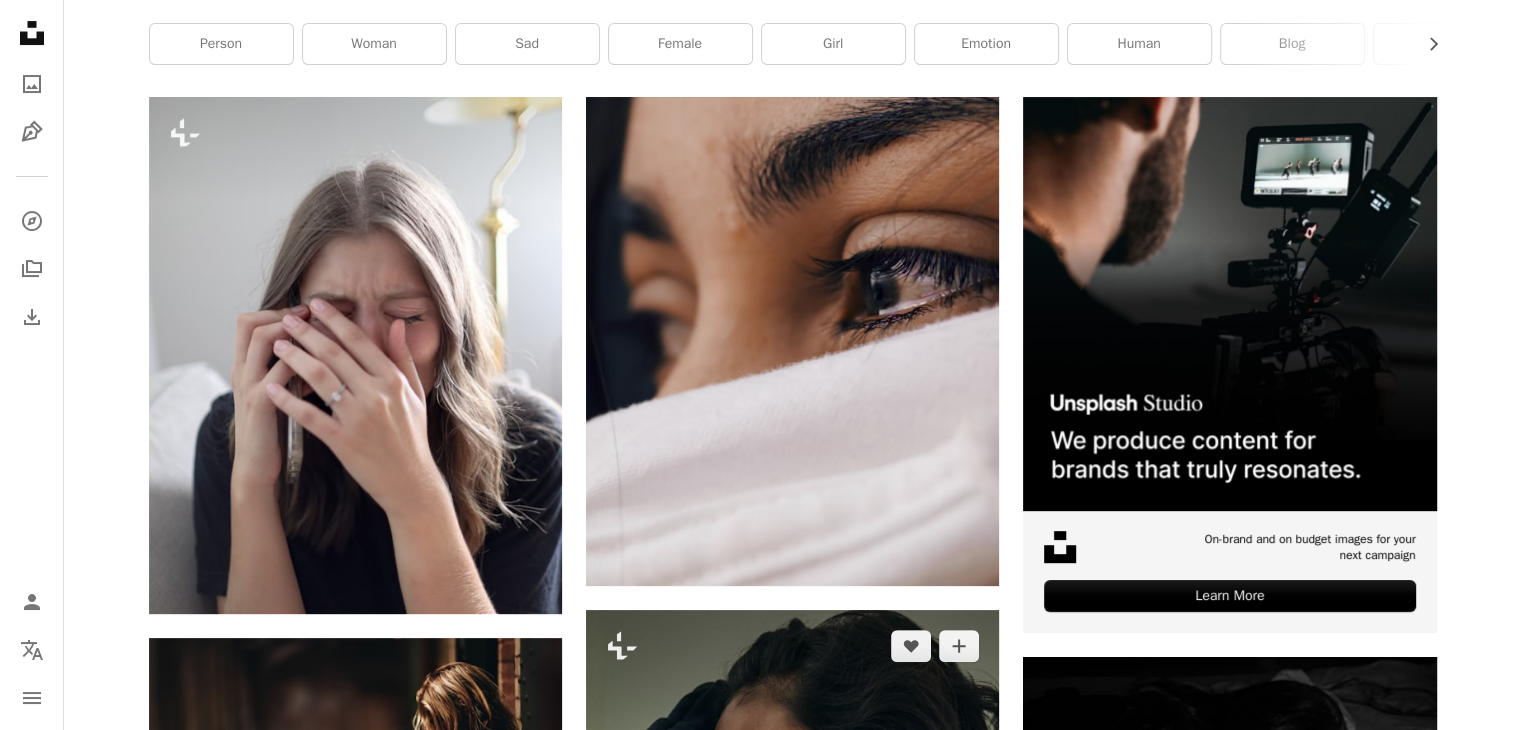 scroll, scrollTop: 400, scrollLeft: 0, axis: vertical 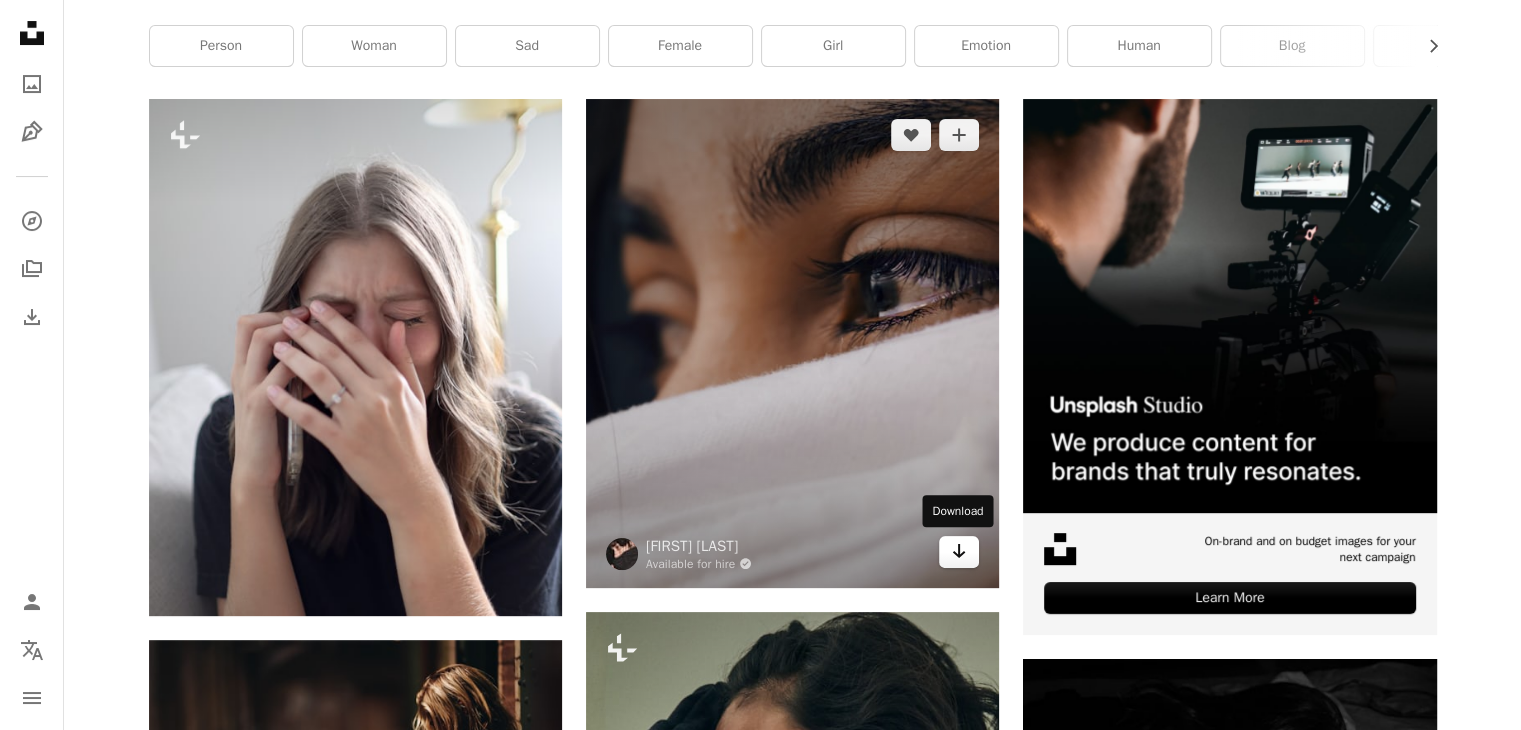 click on "Arrow pointing down" 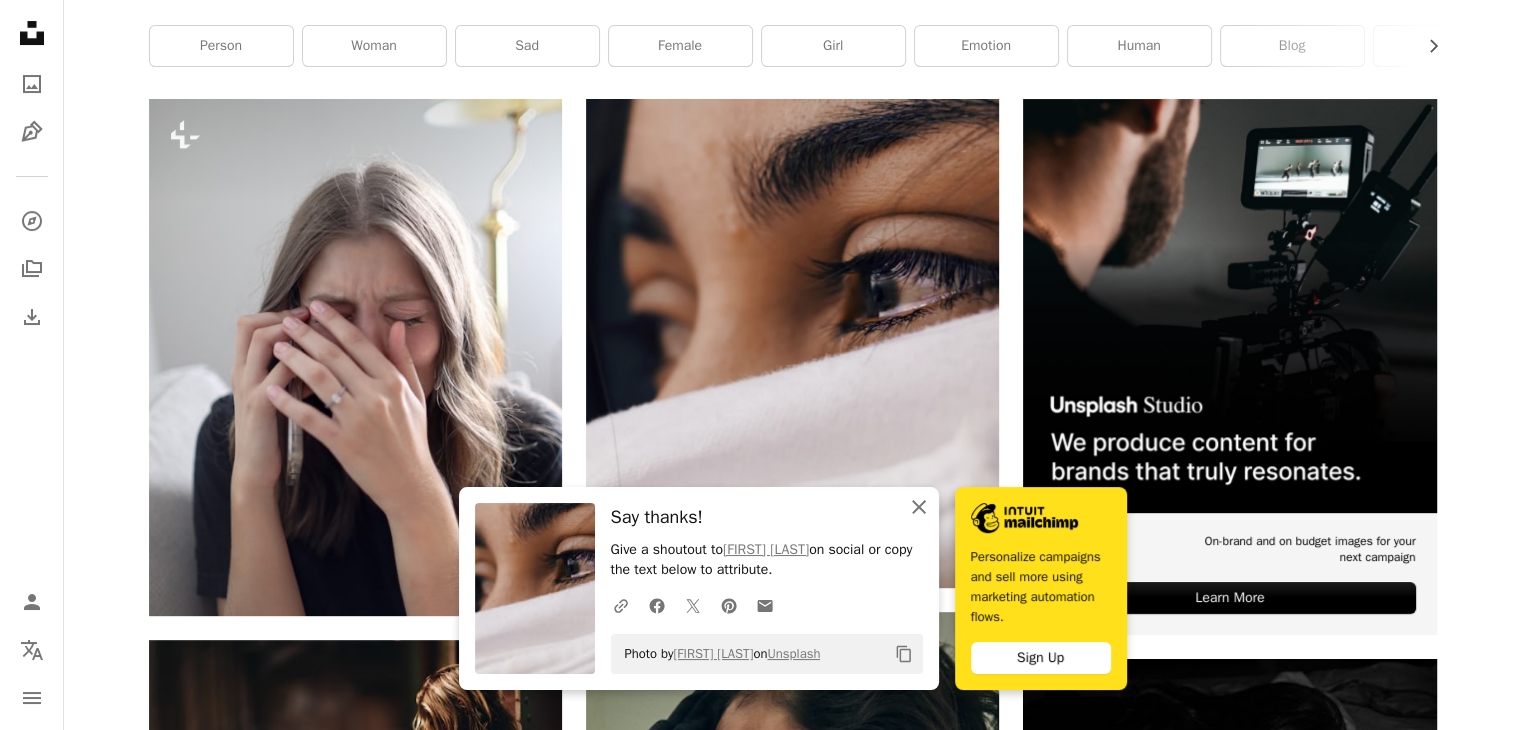 click 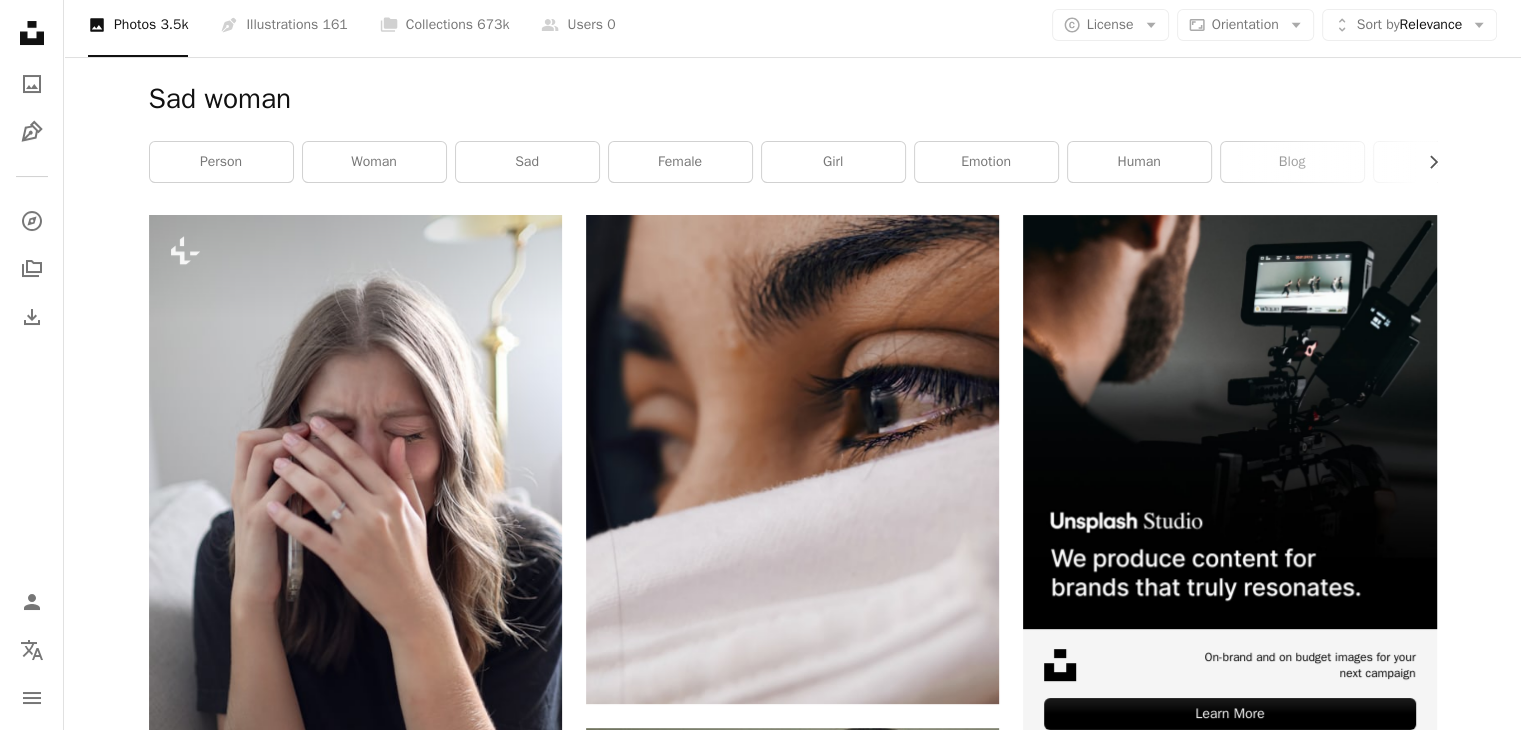 scroll, scrollTop: 0, scrollLeft: 0, axis: both 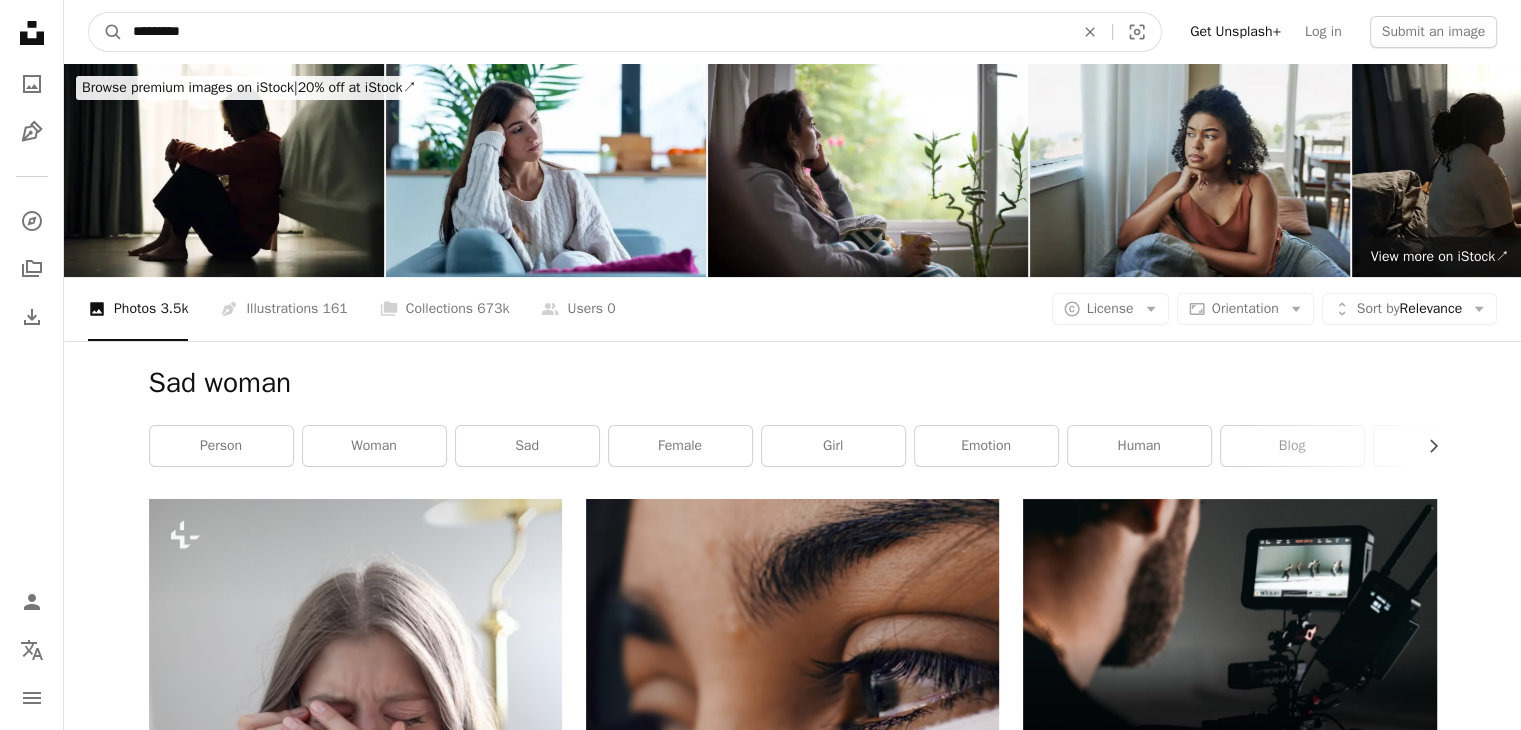 drag, startPoint x: 230, startPoint y: 26, endPoint x: 3, endPoint y: -4, distance: 228.9738 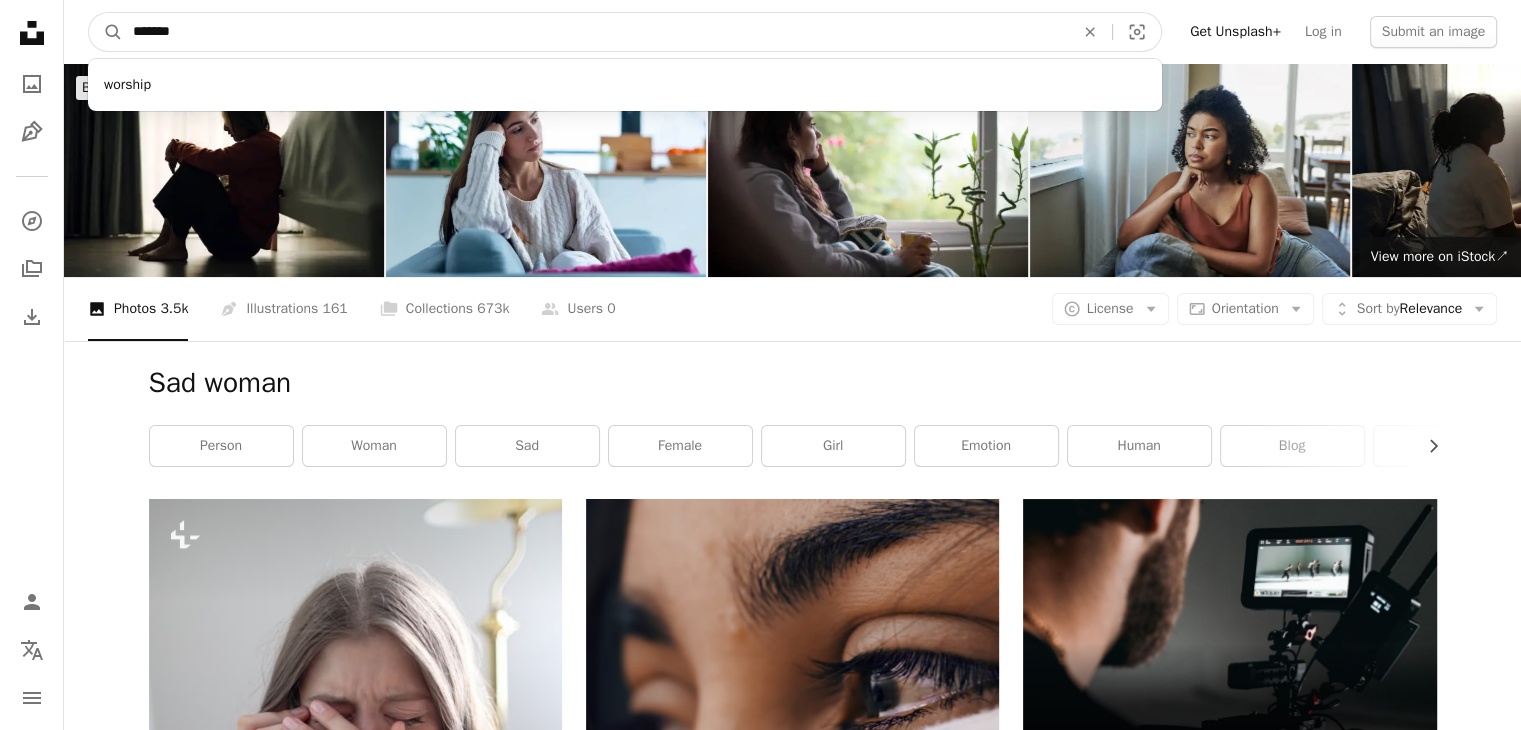 type on "*******" 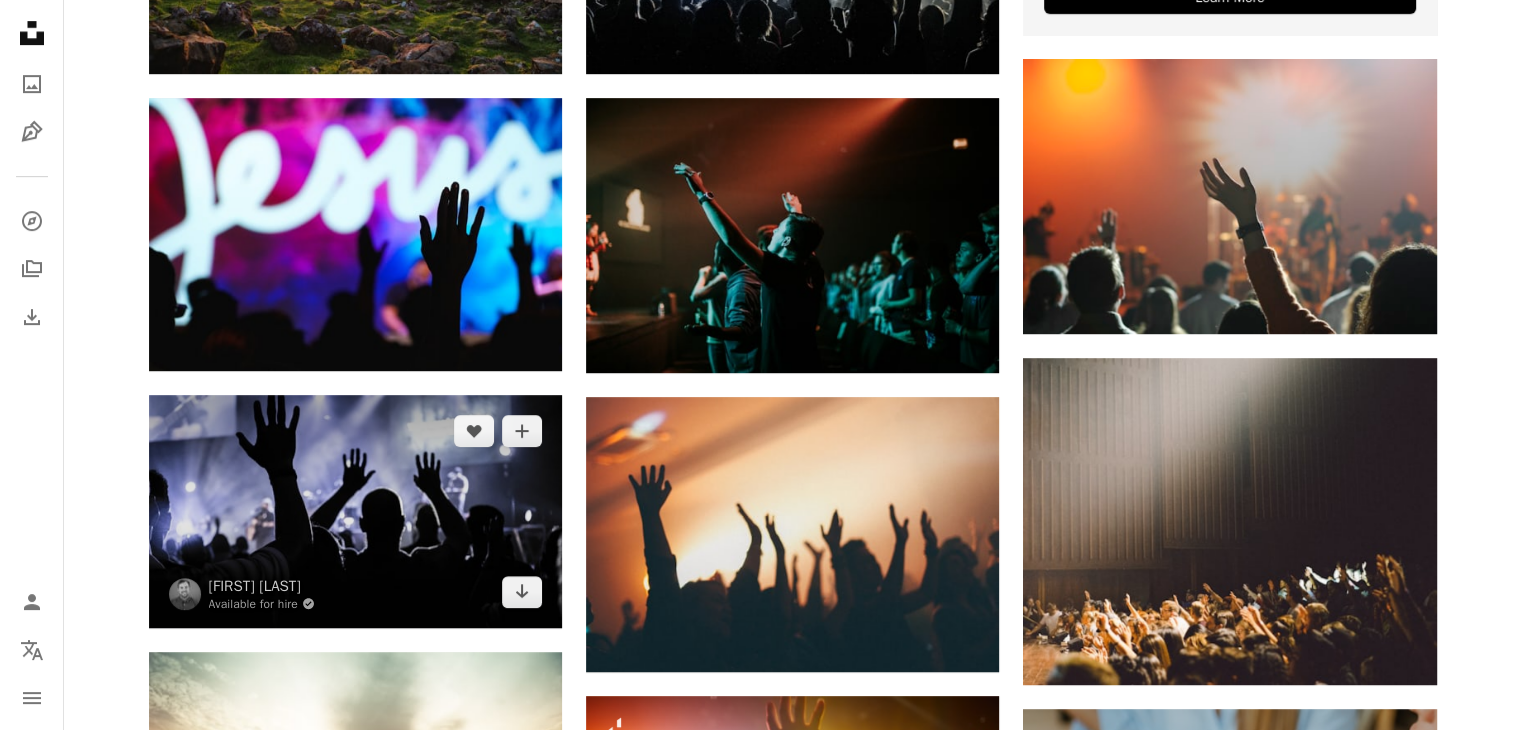 scroll, scrollTop: 700, scrollLeft: 0, axis: vertical 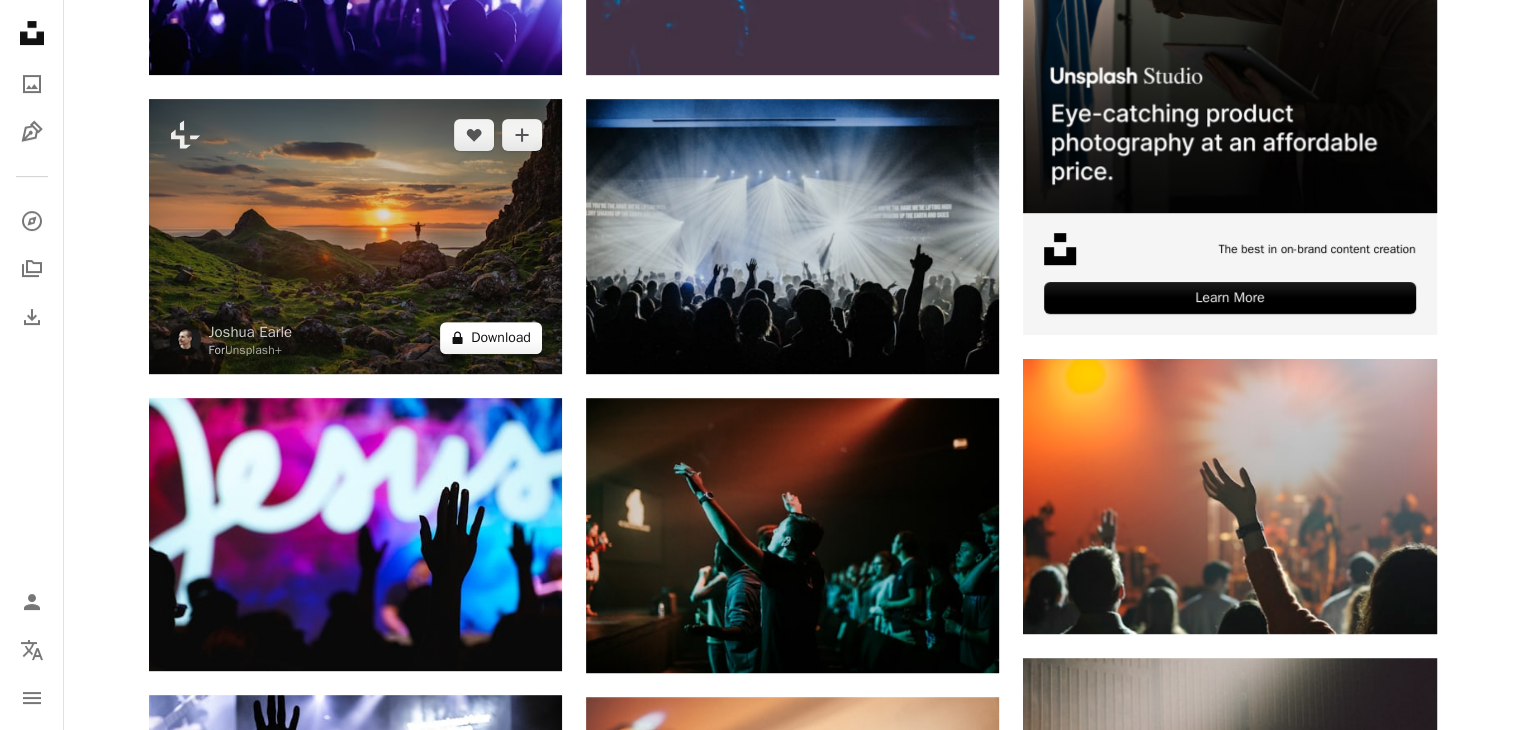 click on "A lock Download" at bounding box center (491, 338) 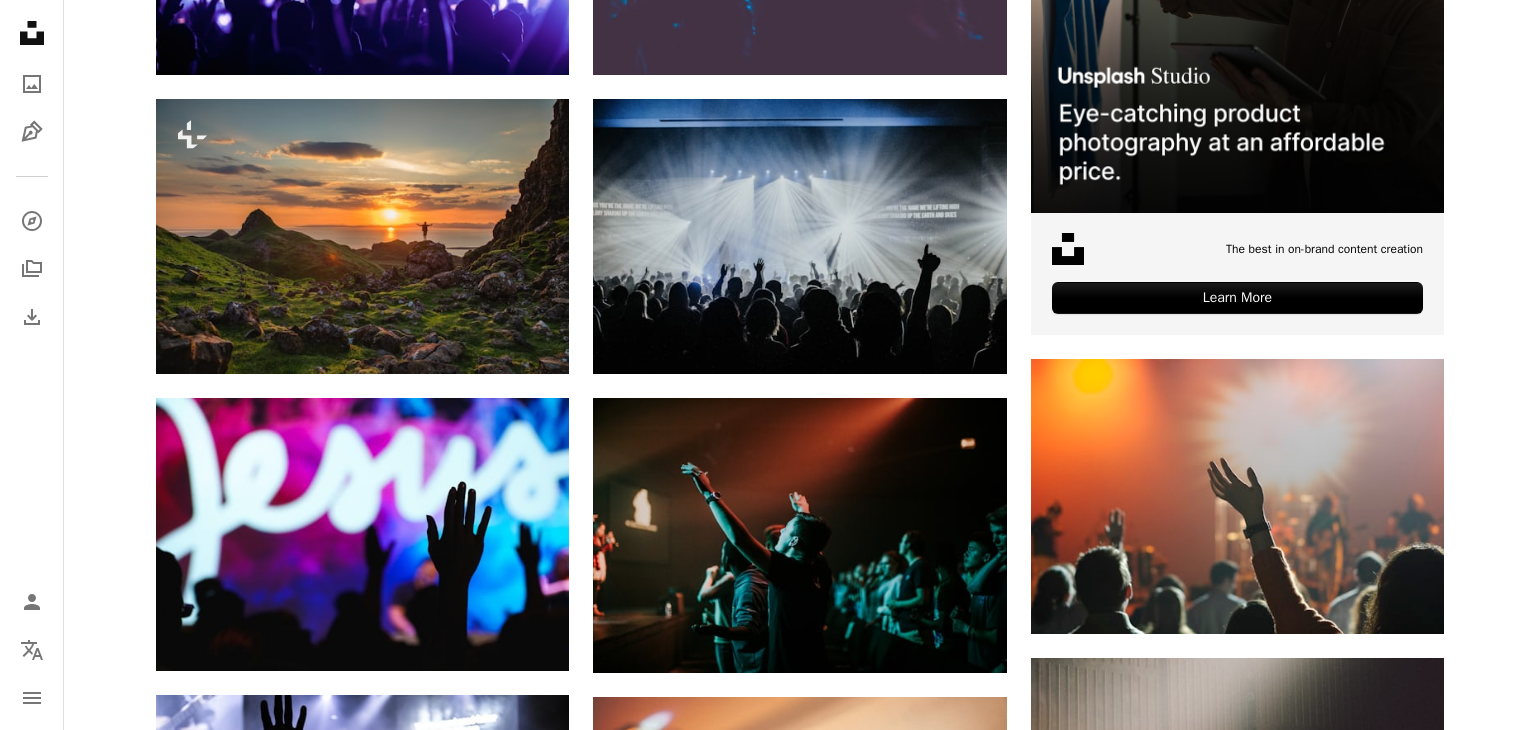click on "An X shape Premium, ready to use images. Get unlimited access. A plus sign Members-only content added monthly A plus sign Unlimited royalty-free downloads A plus sign Illustrations  New A plus sign Enhanced legal protections yearly 65%  off monthly $20   $7 USD per month * Get  Unsplash+ * When paid annually, billed upfront  $84 Taxes where applicable. Renews automatically. Cancel anytime." at bounding box center [768, 3810] 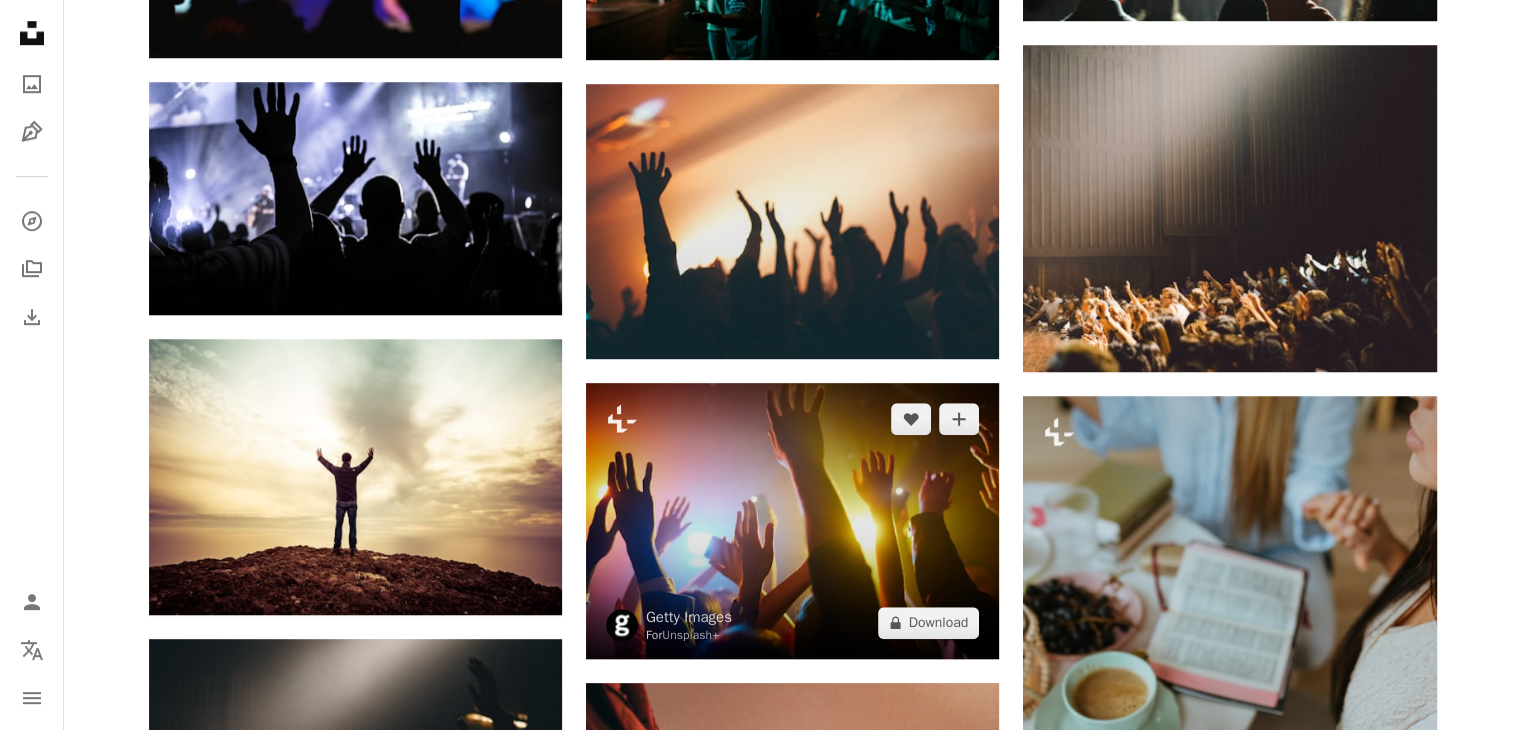 scroll, scrollTop: 1500, scrollLeft: 0, axis: vertical 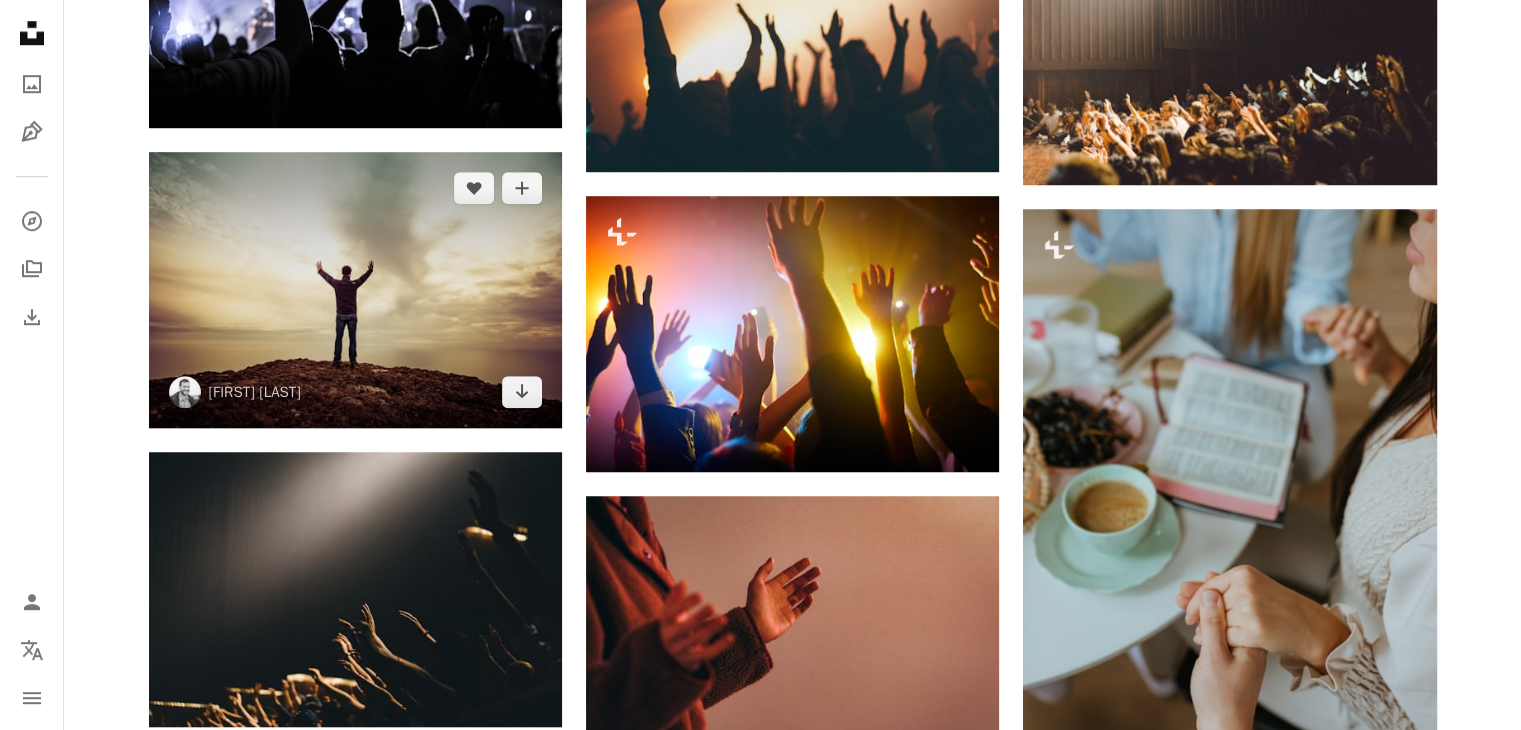 click at bounding box center [355, 290] 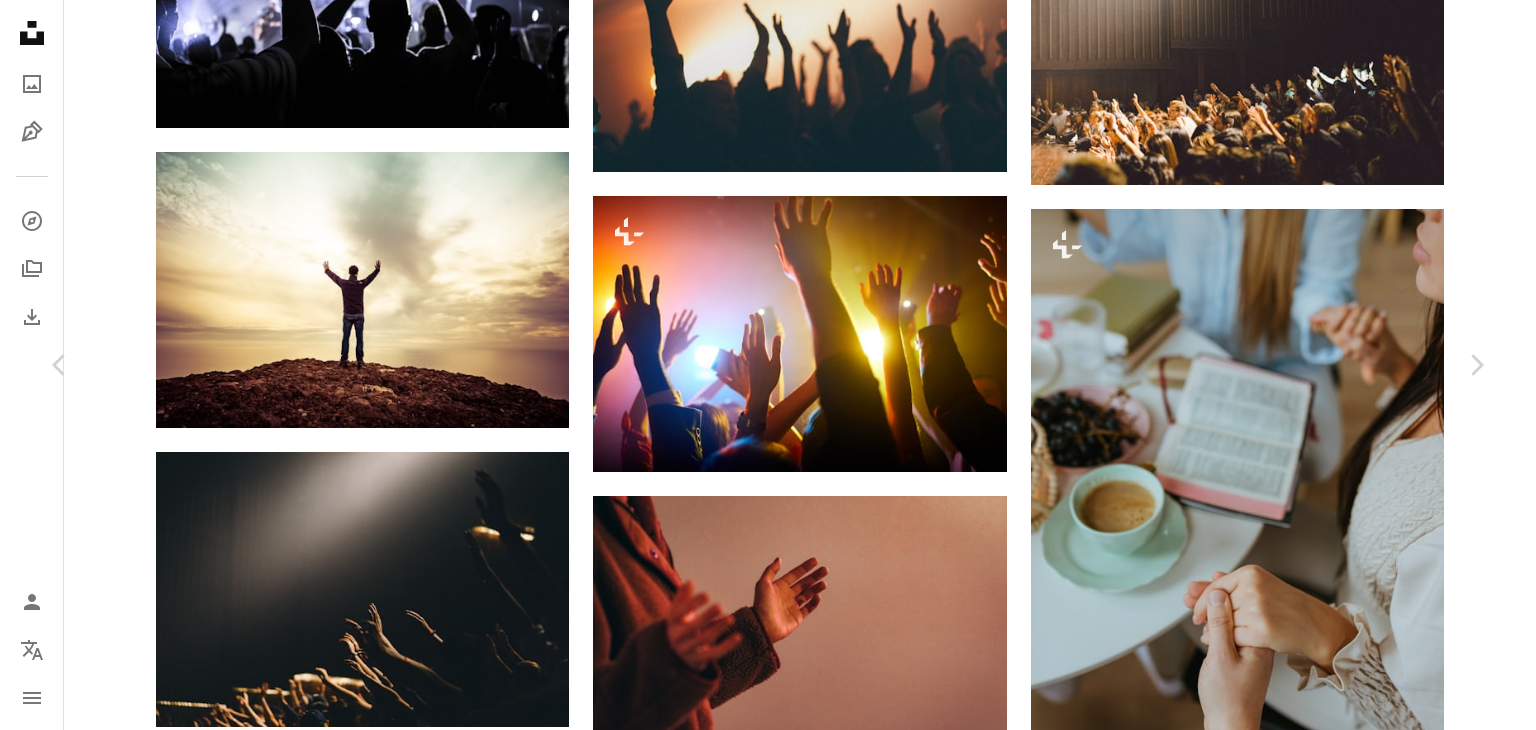 click on "An X shape" at bounding box center [20, 20] 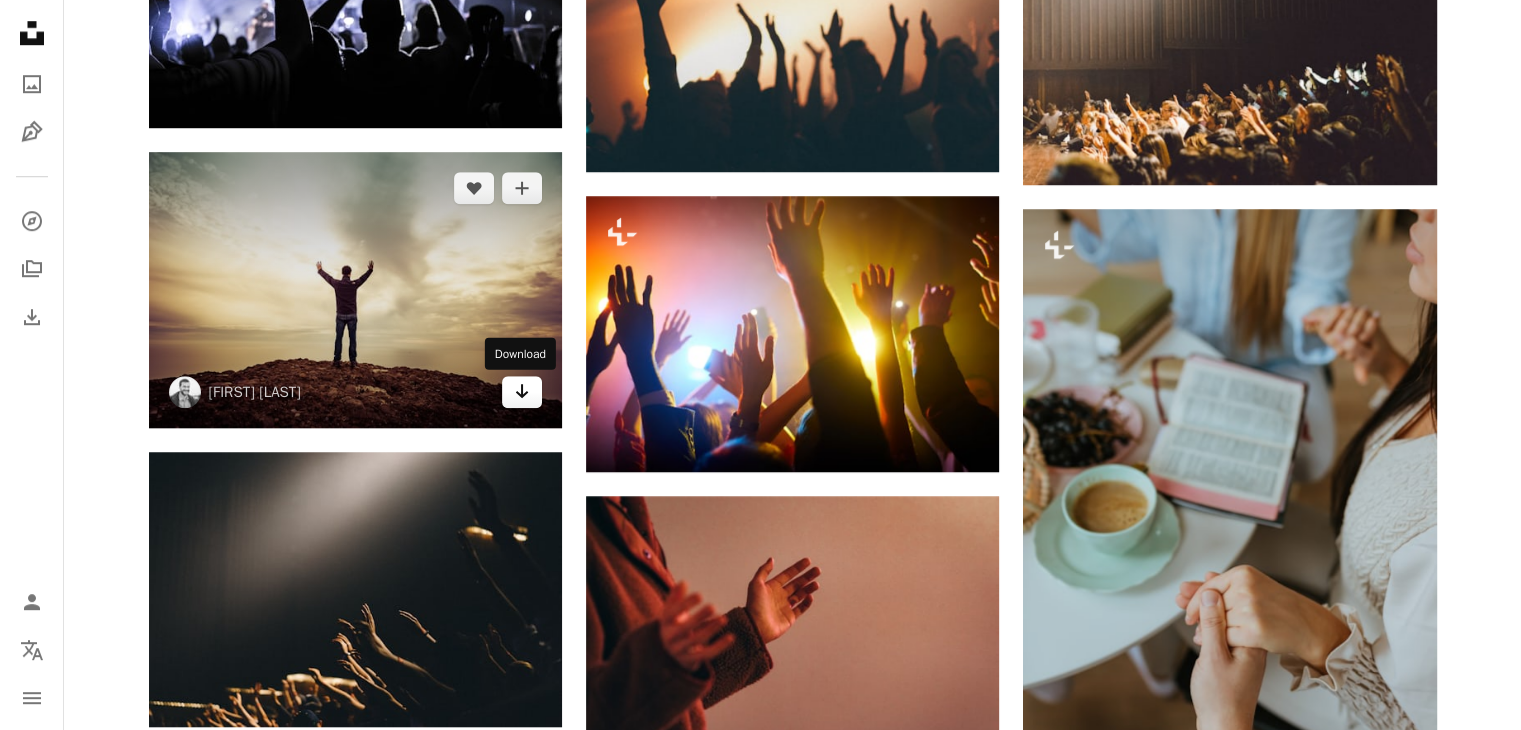 click on "Arrow pointing down" 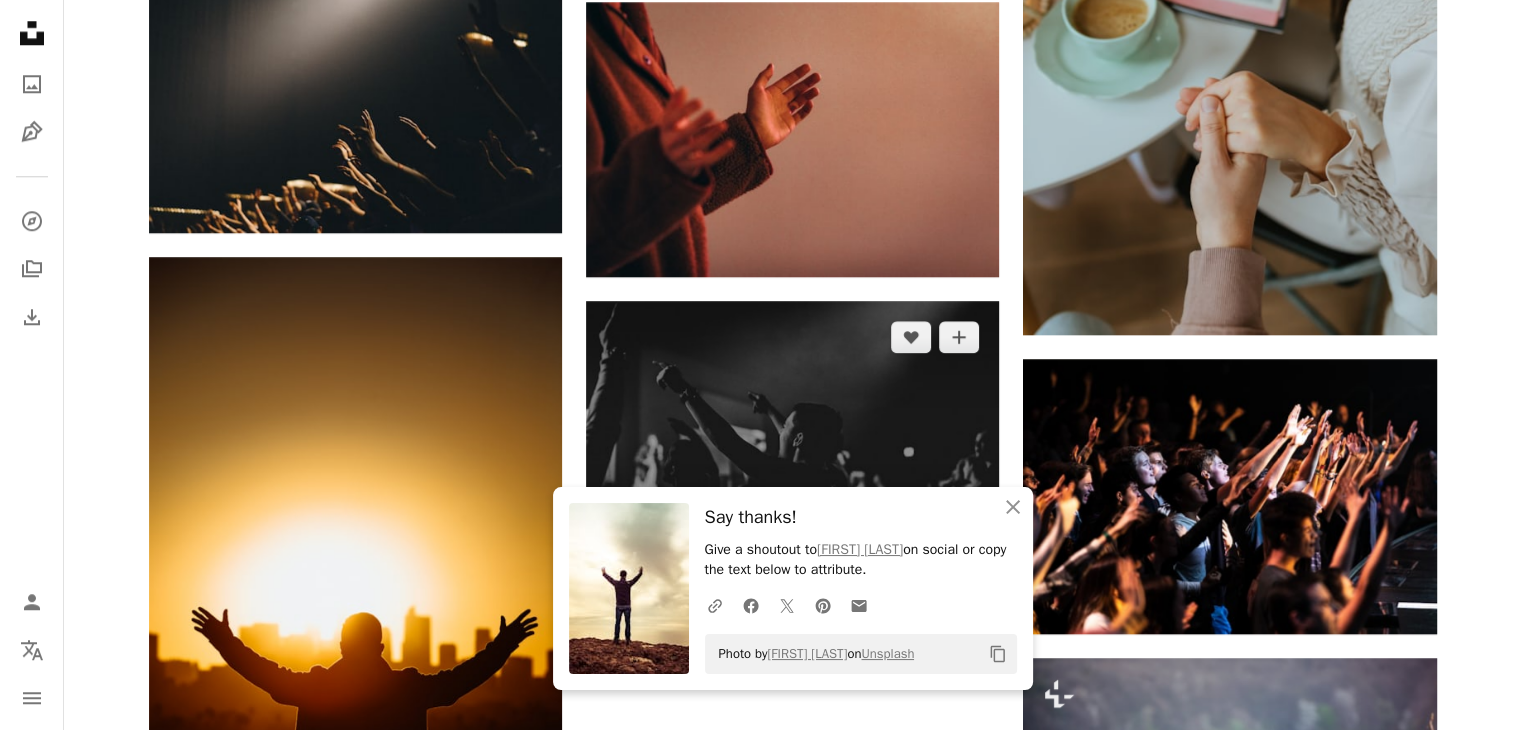 scroll, scrollTop: 2000, scrollLeft: 0, axis: vertical 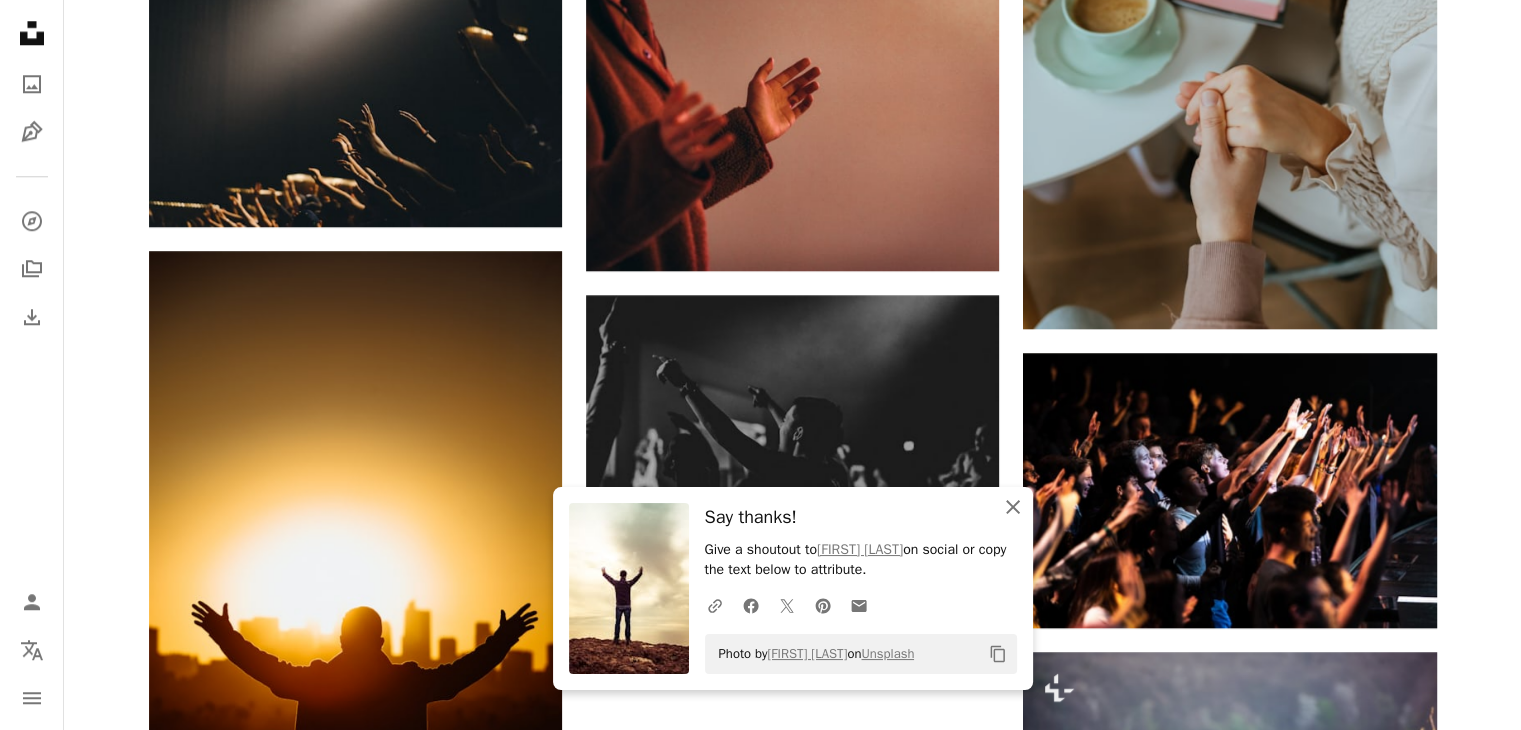 click on "An X shape" 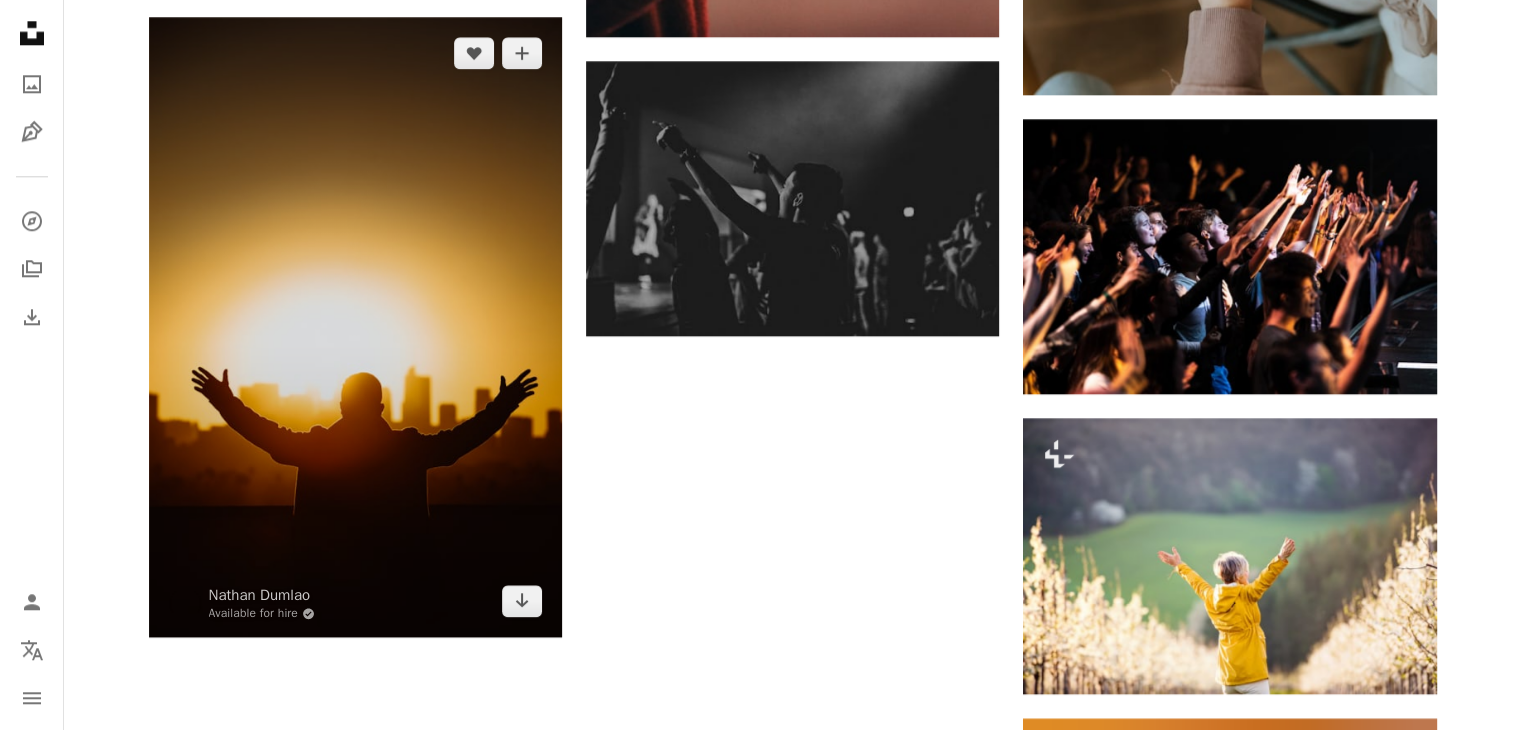 scroll, scrollTop: 2200, scrollLeft: 0, axis: vertical 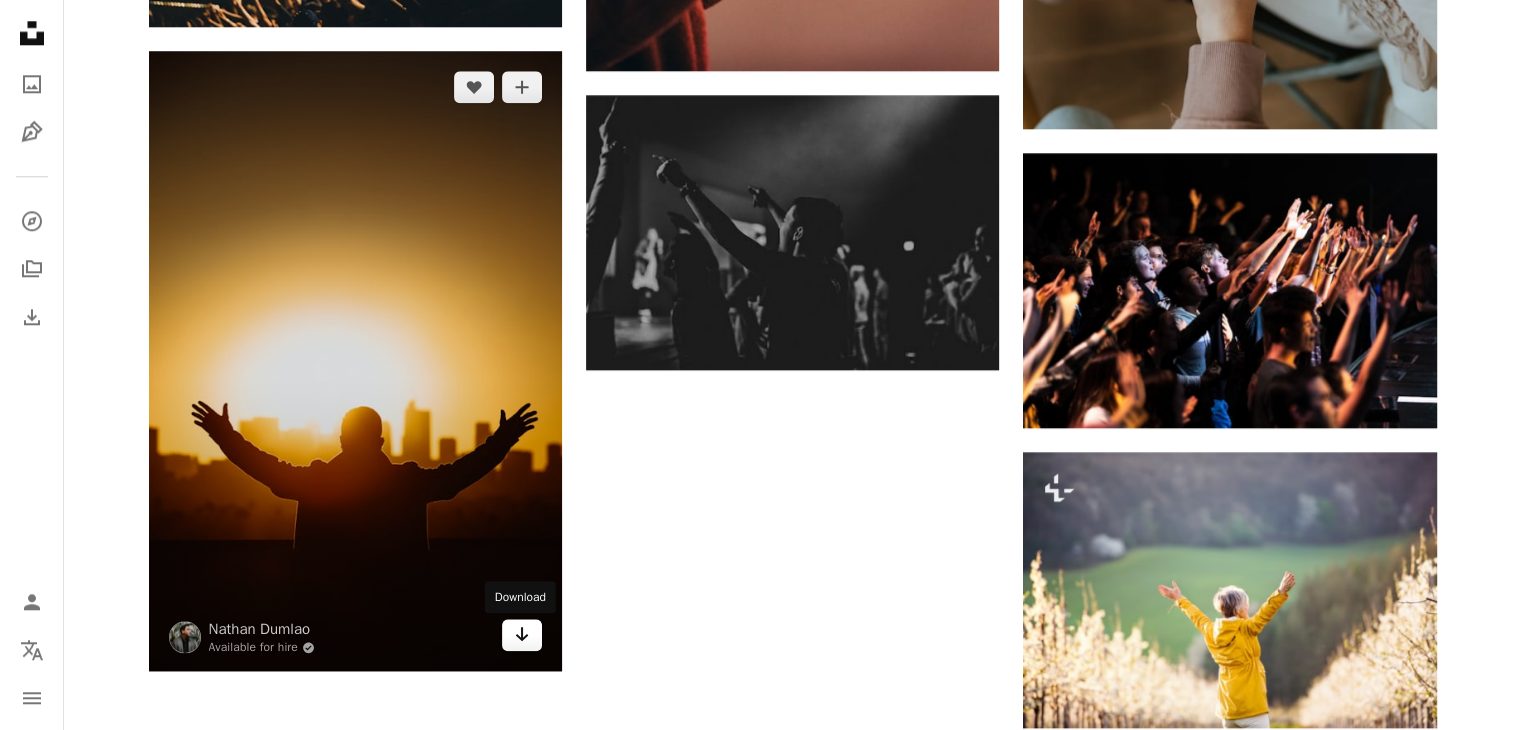 click on "Arrow pointing down" 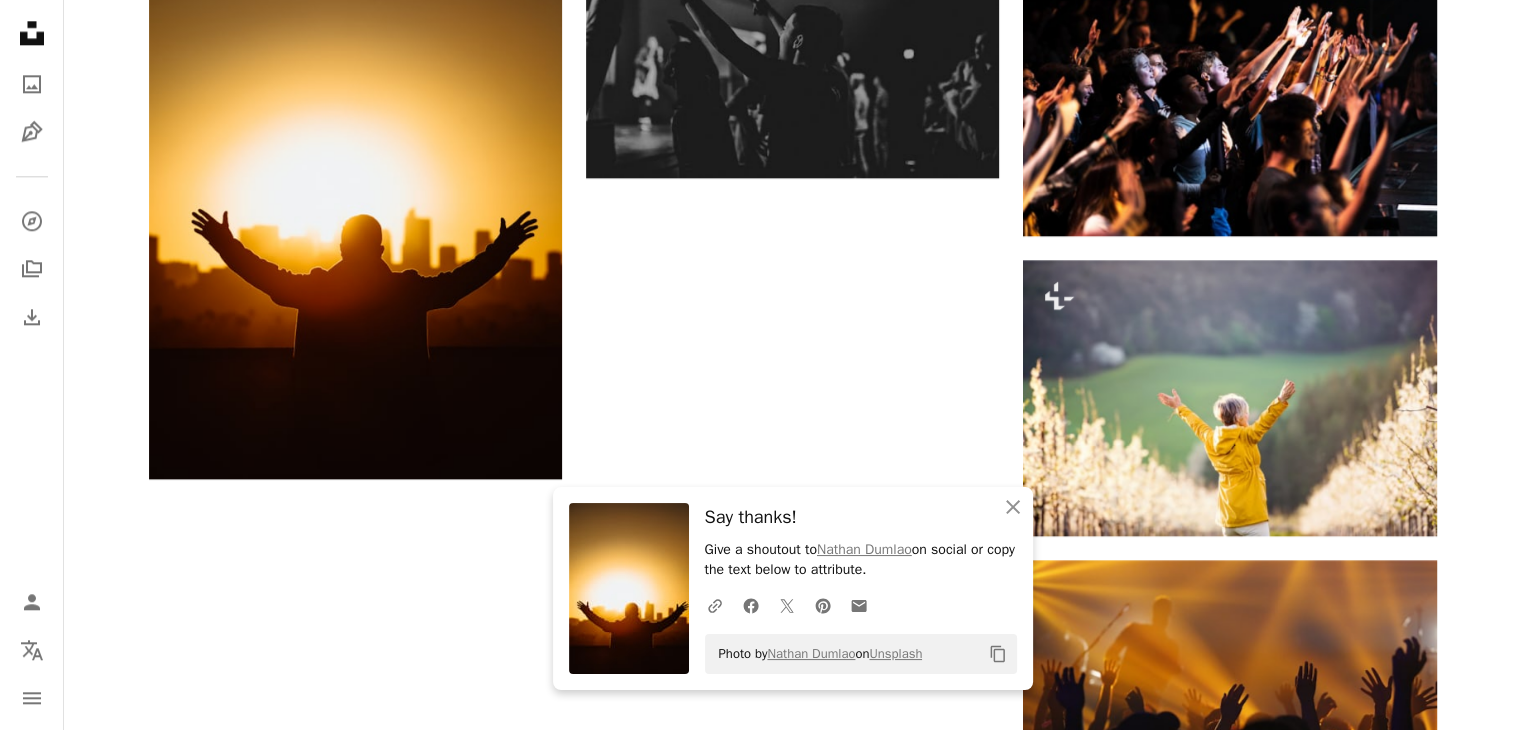 scroll, scrollTop: 2600, scrollLeft: 0, axis: vertical 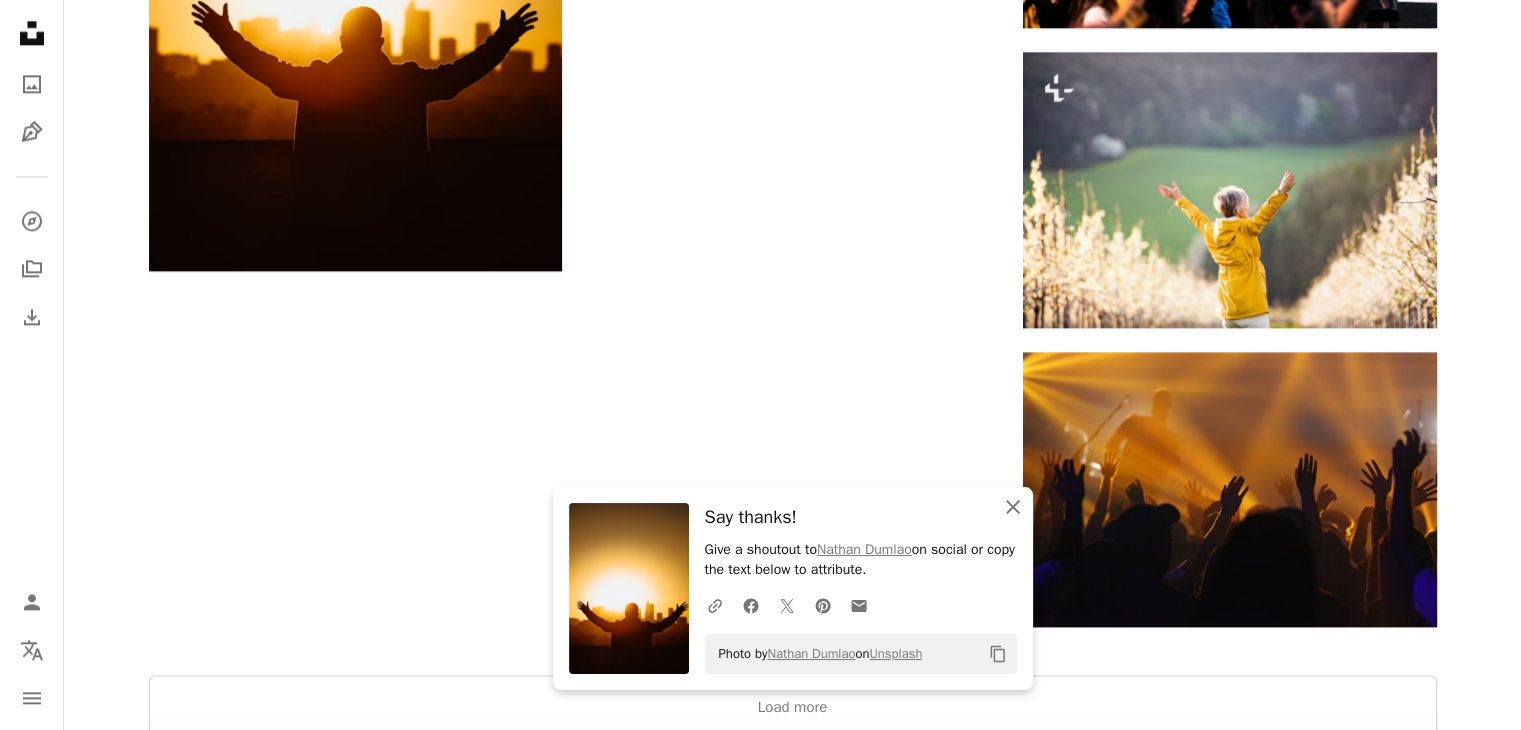 click on "An X shape" 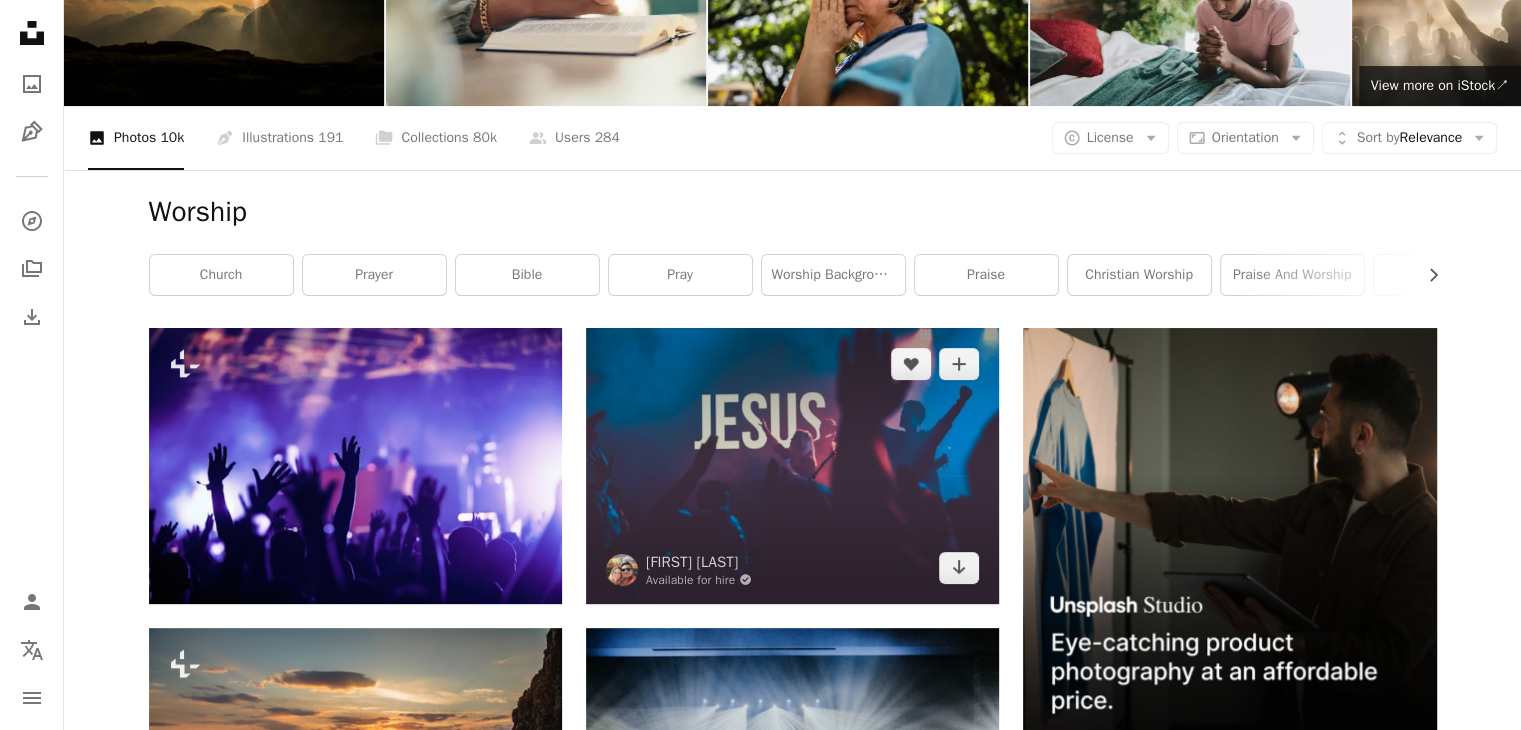 scroll, scrollTop: 0, scrollLeft: 0, axis: both 